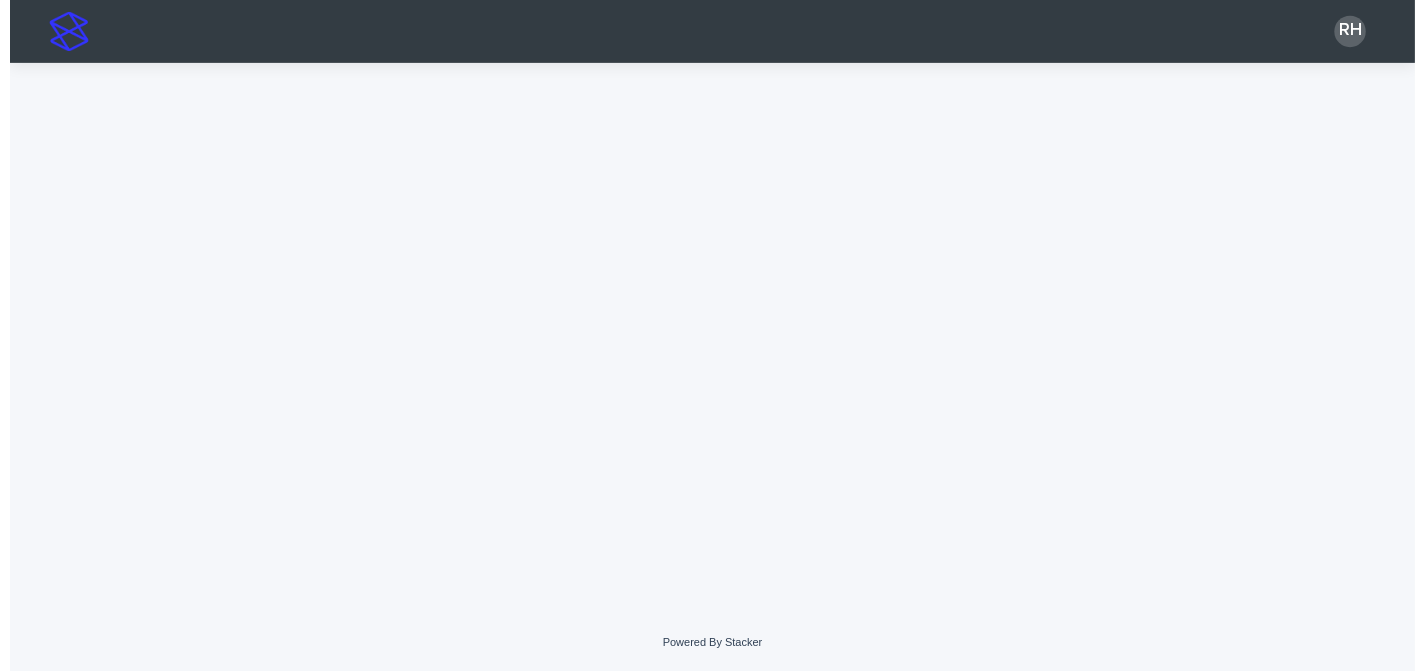 scroll, scrollTop: 0, scrollLeft: 0, axis: both 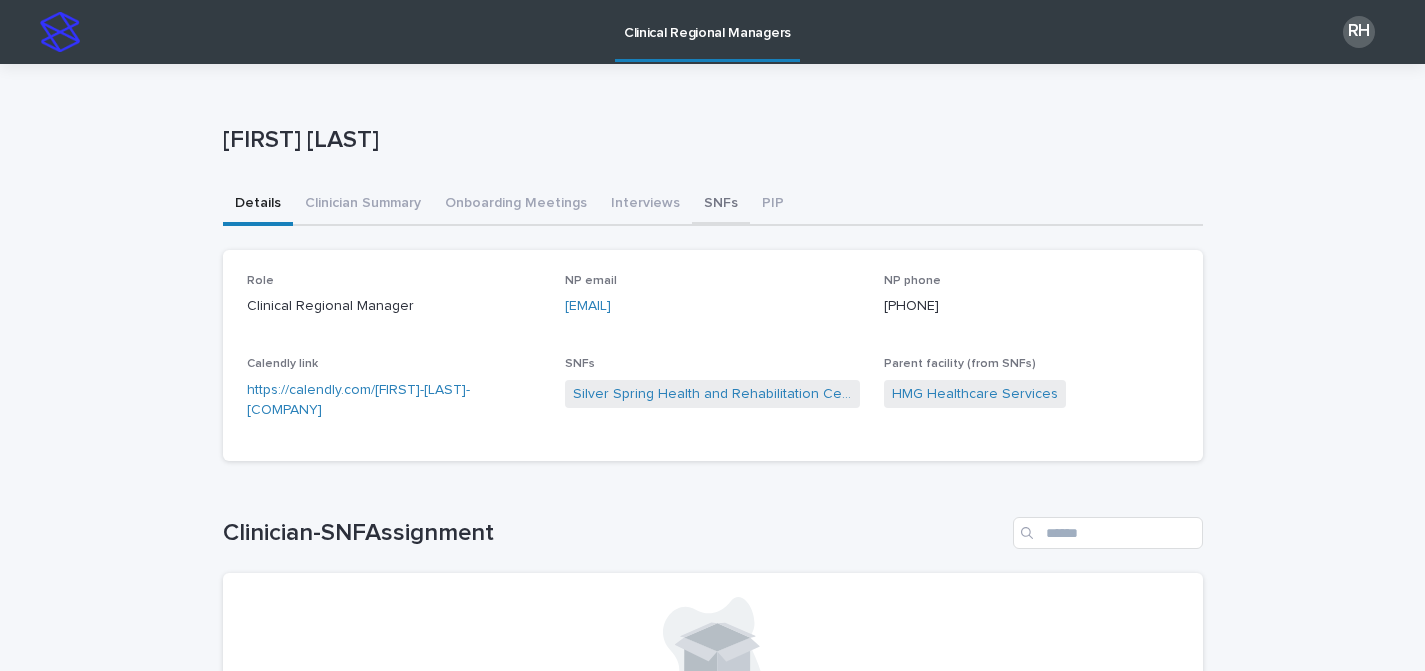 click on "SNFs" at bounding box center (721, 205) 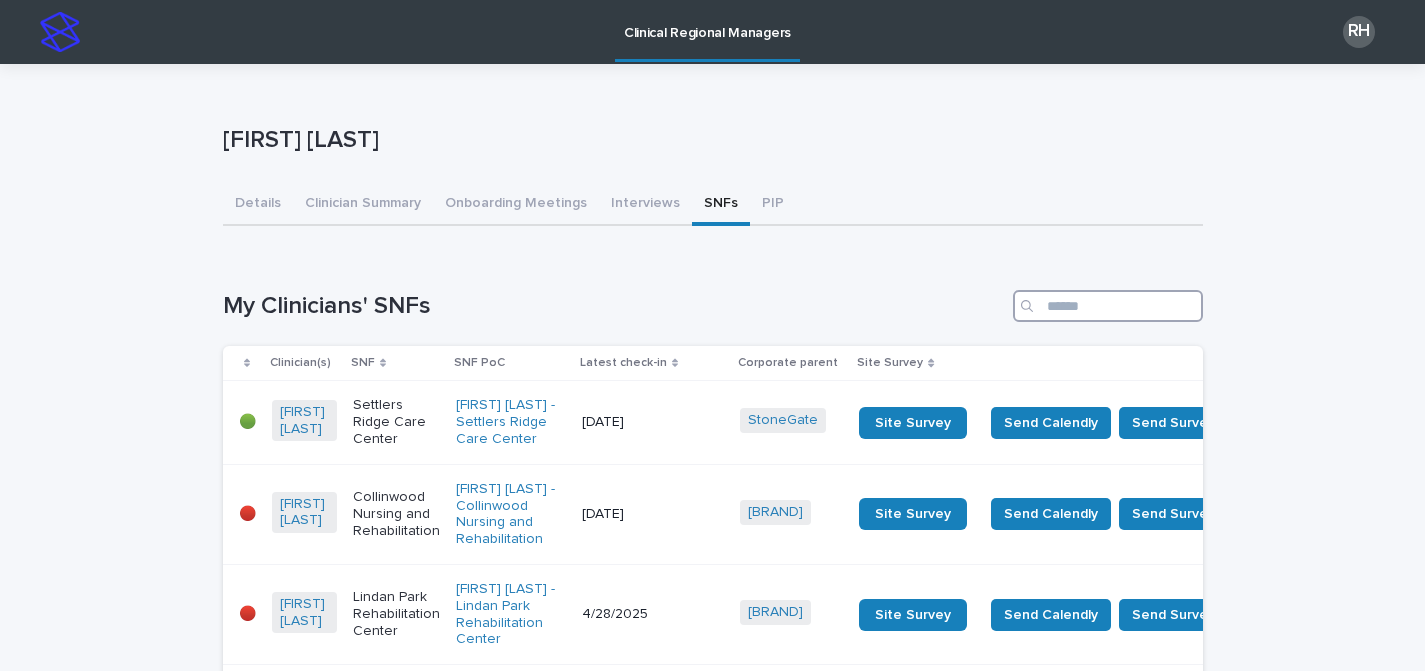 click at bounding box center (1108, 306) 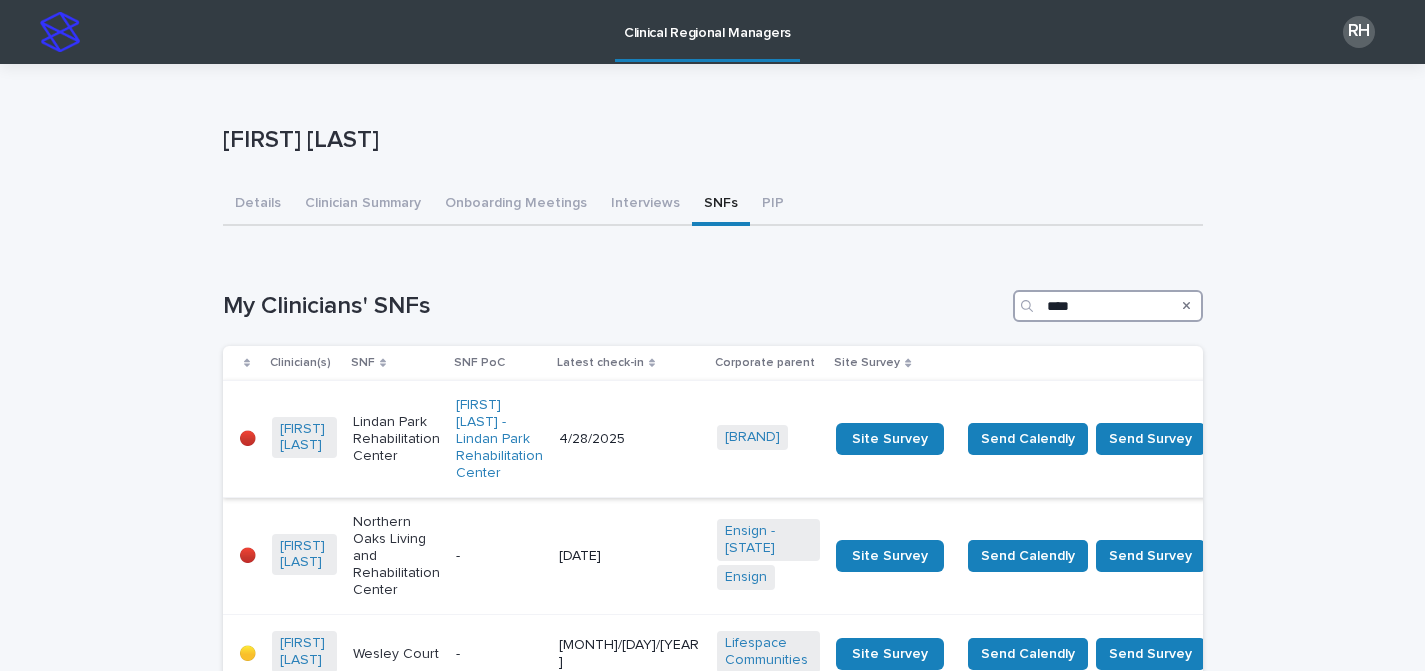 type on "****" 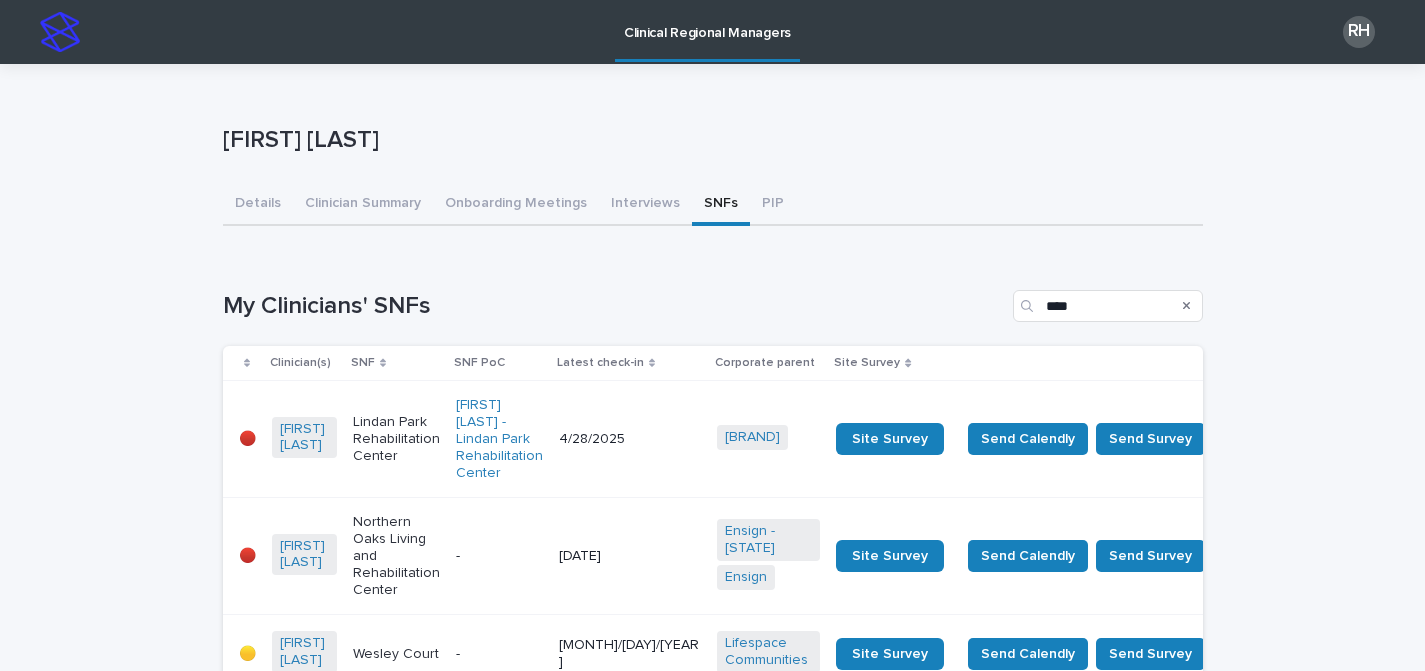 click on "4/28/2025" at bounding box center (630, 439) 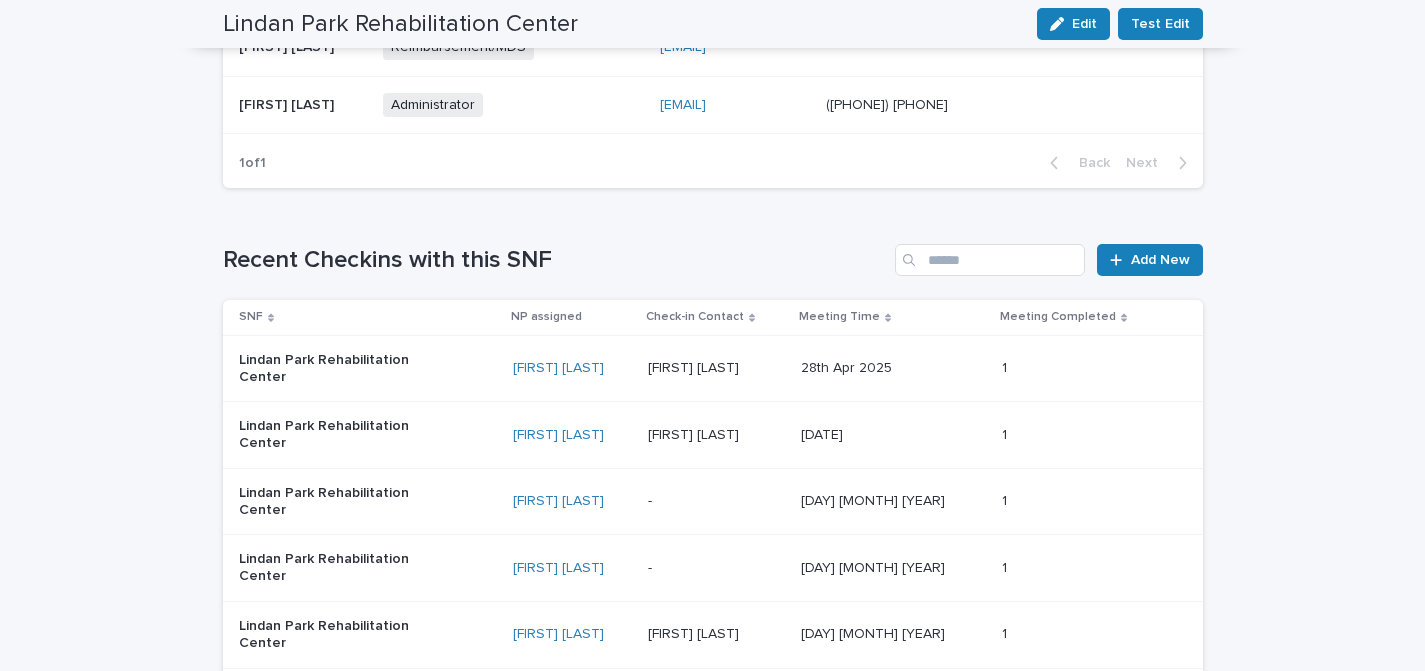 scroll, scrollTop: 1175, scrollLeft: 0, axis: vertical 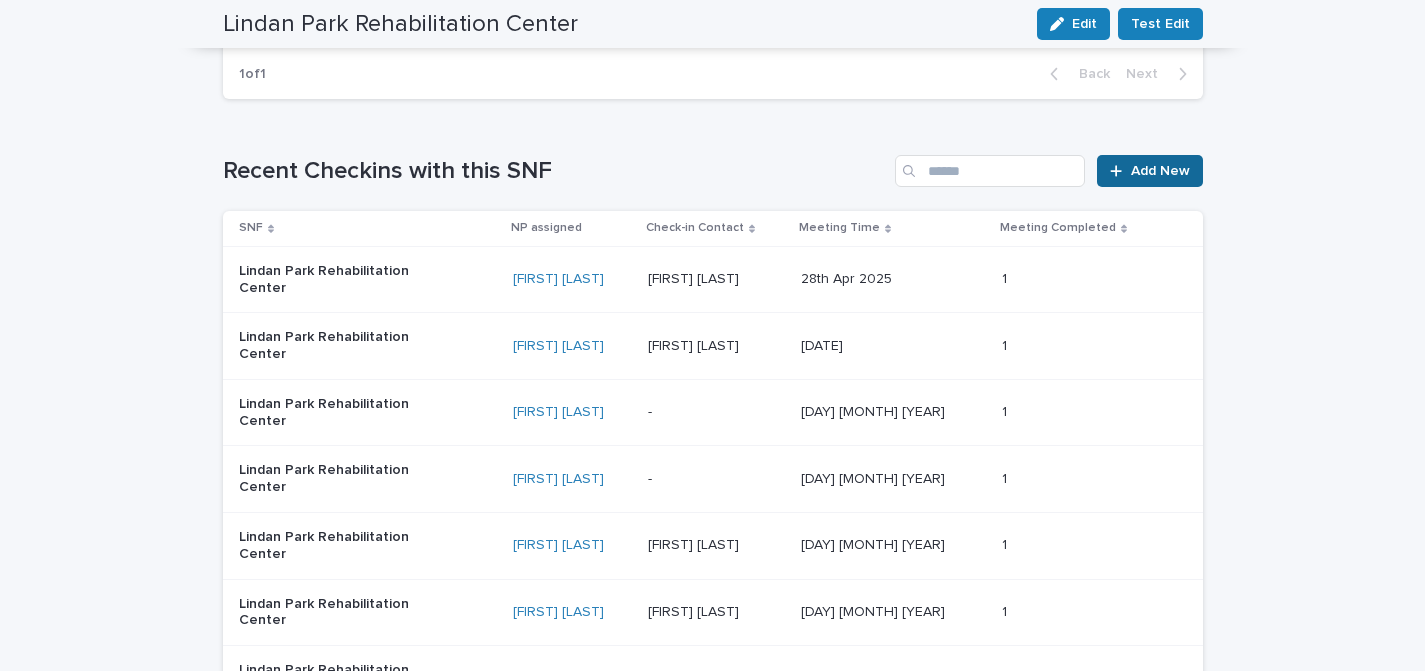 click on "Add New" at bounding box center [1160, 171] 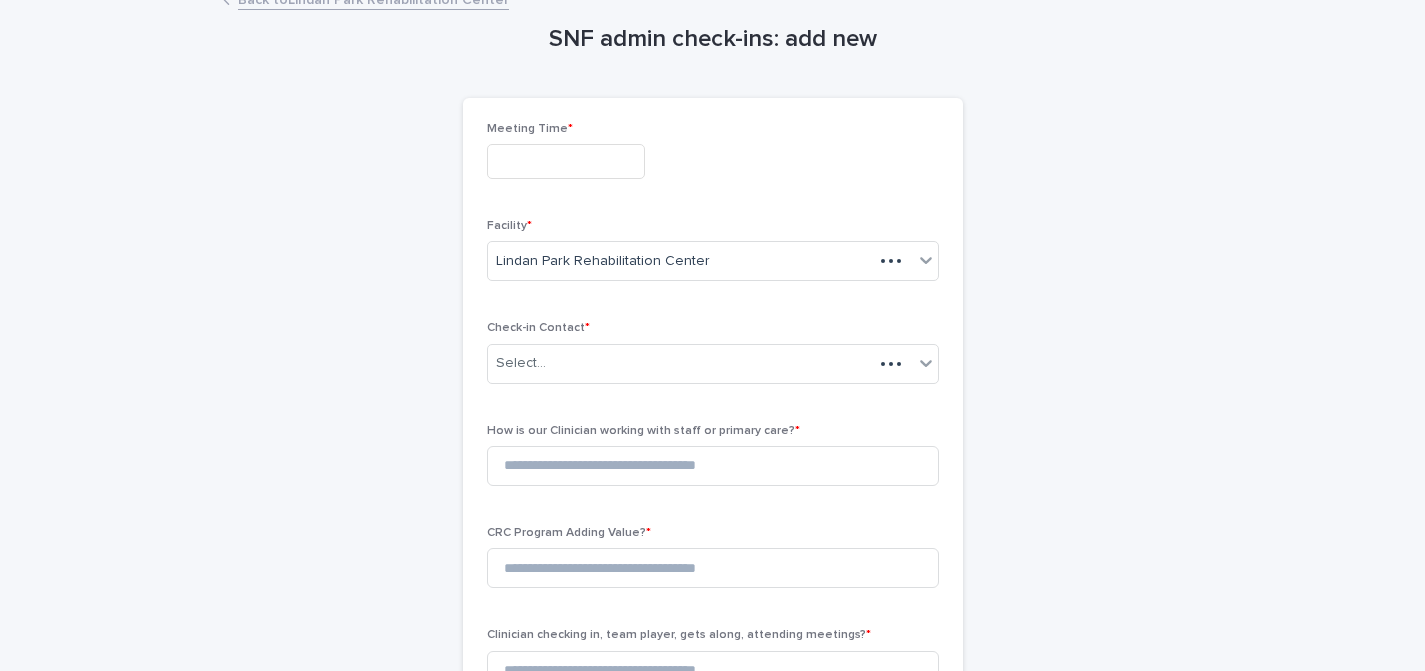 scroll, scrollTop: 0, scrollLeft: 0, axis: both 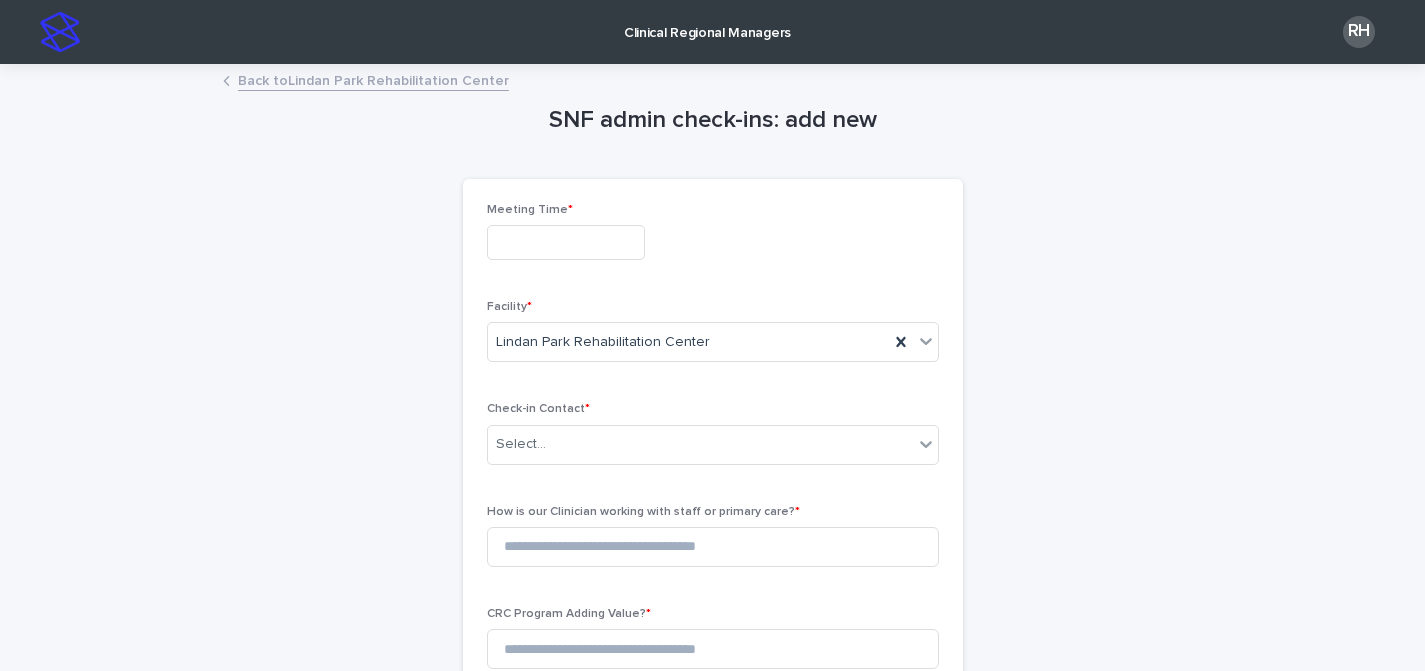 click at bounding box center [566, 242] 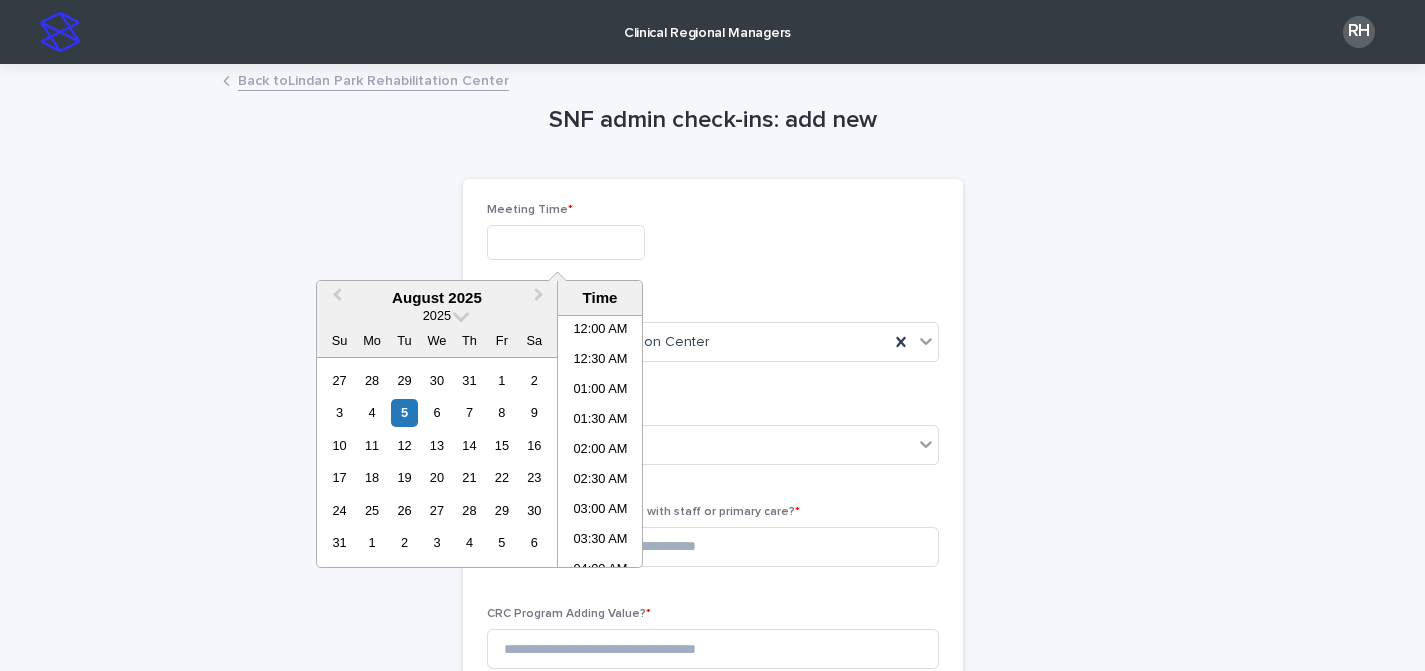scroll, scrollTop: 459, scrollLeft: 0, axis: vertical 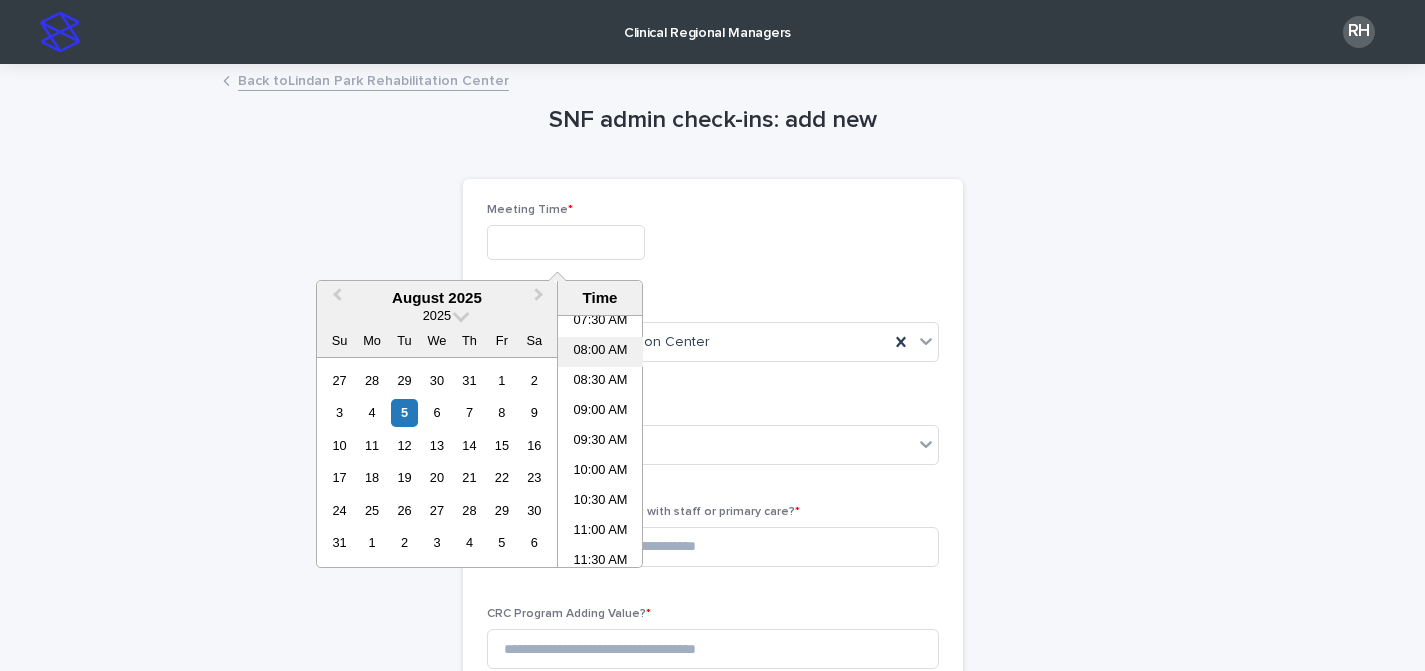 click on "08:00 AM" at bounding box center [600, 352] 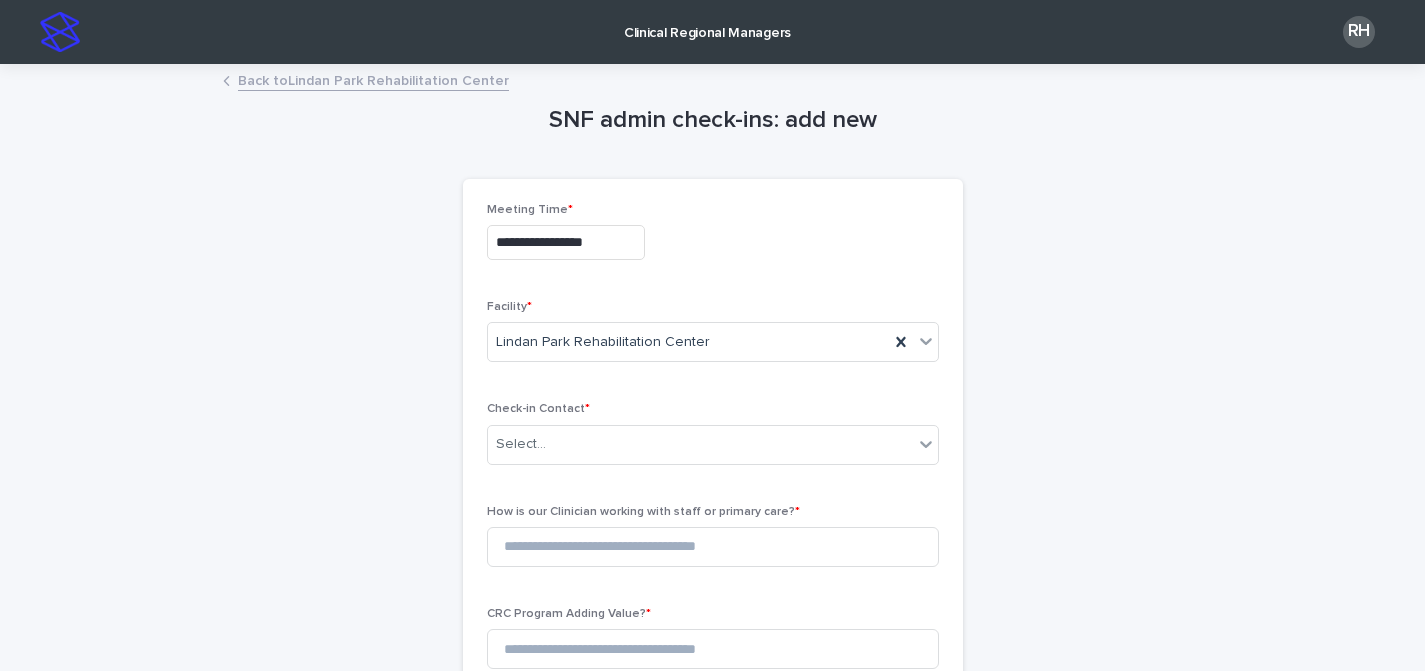 drag, startPoint x: 647, startPoint y: 471, endPoint x: 632, endPoint y: 464, distance: 16.552946 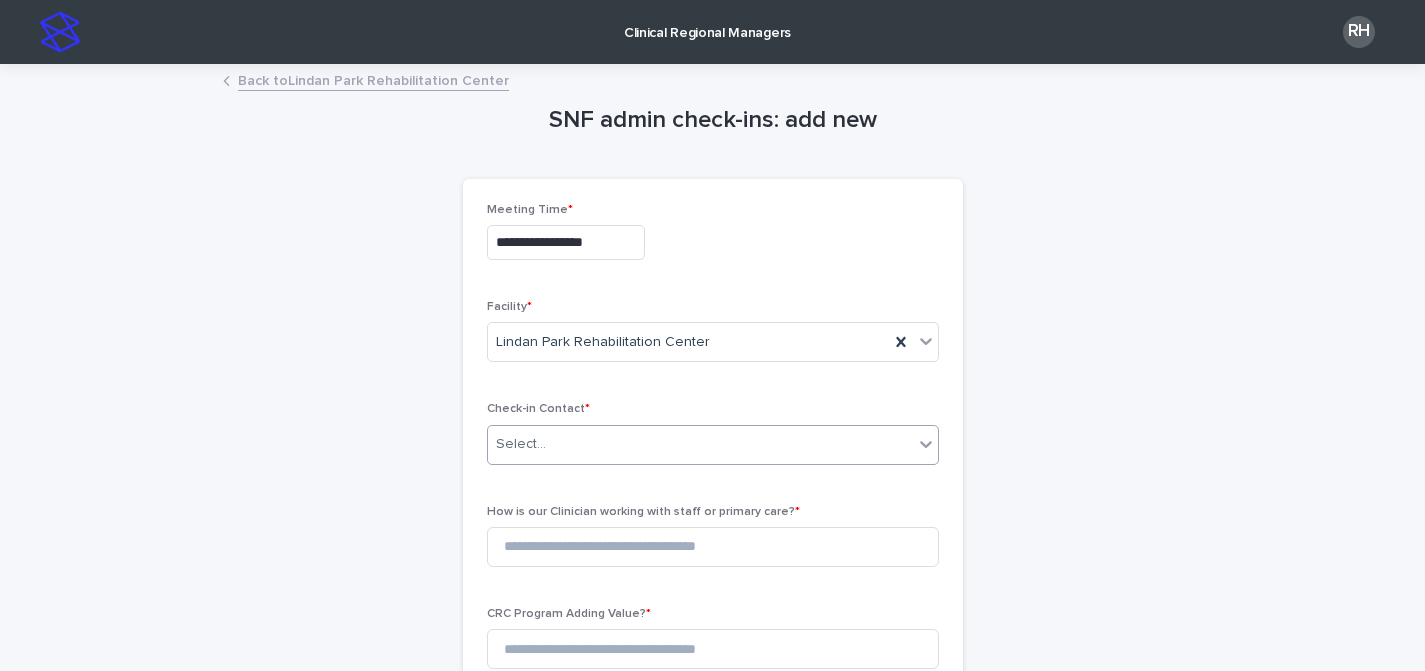 click on "Select..." at bounding box center (700, 444) 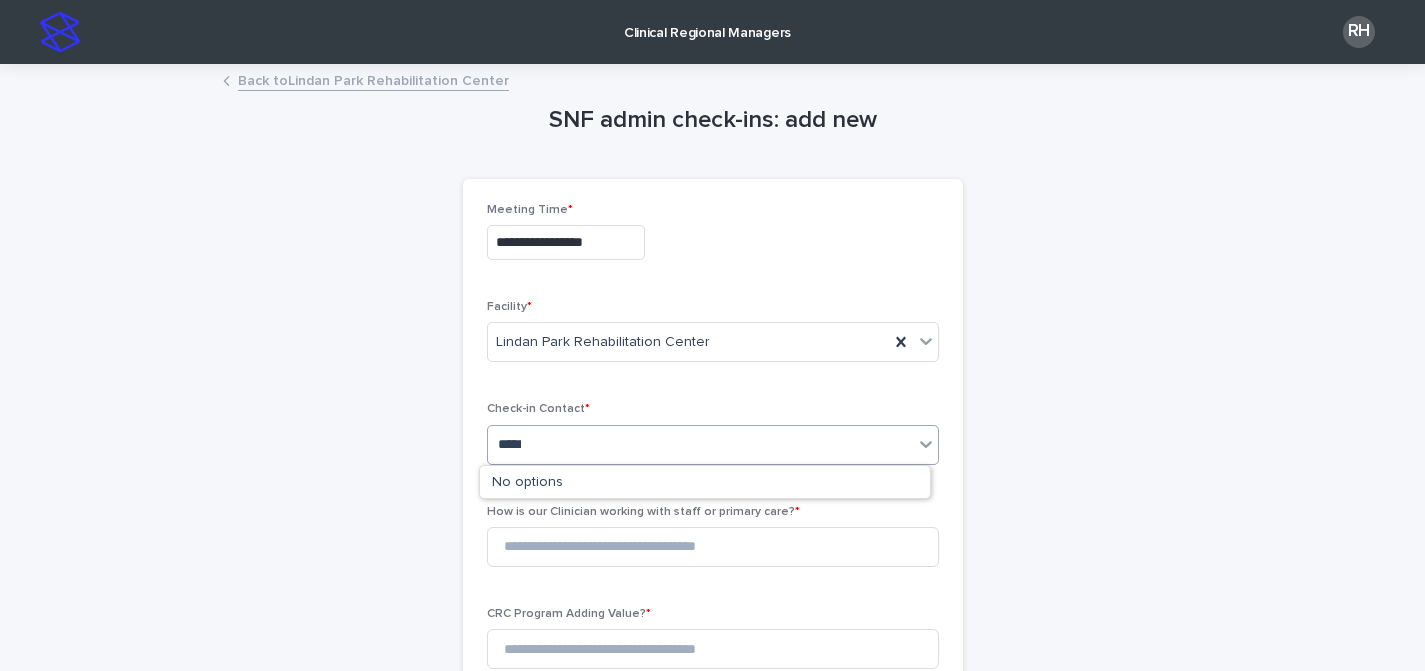 type on "******" 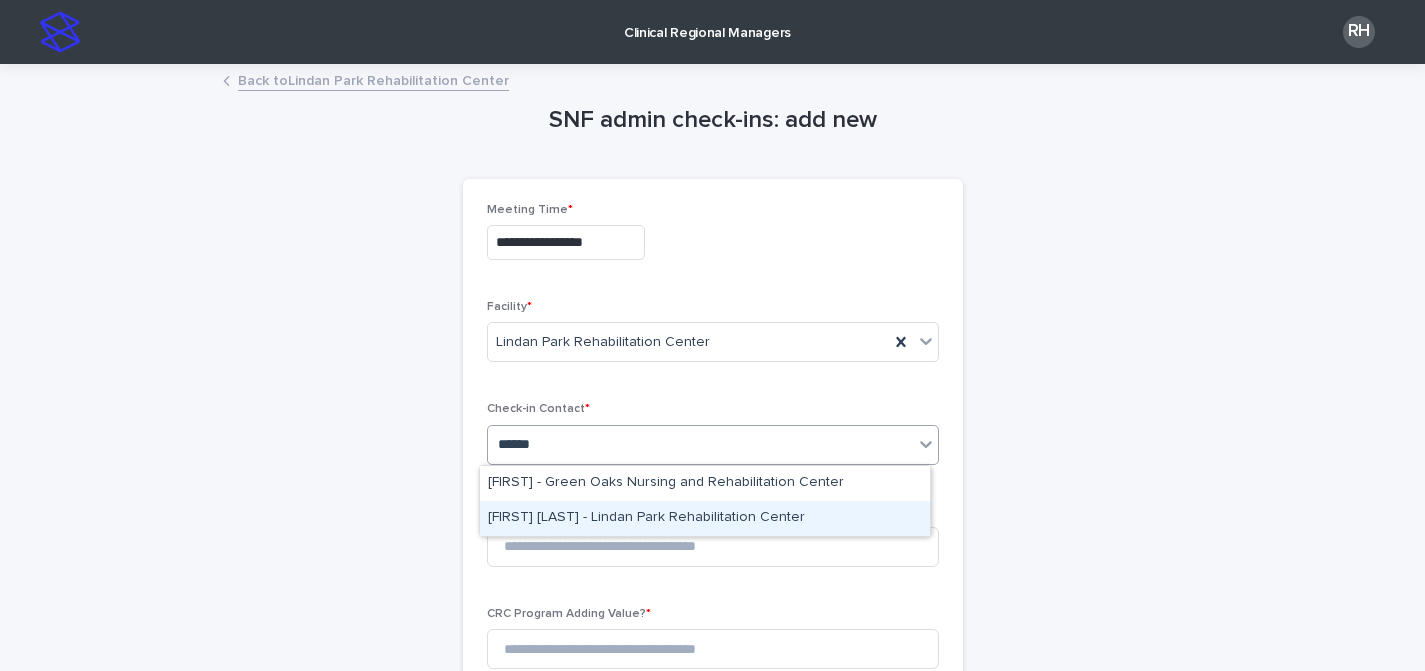 click on "[FIRST] [LAST] - Lindan Park Rehabilitation Center" at bounding box center [705, 518] 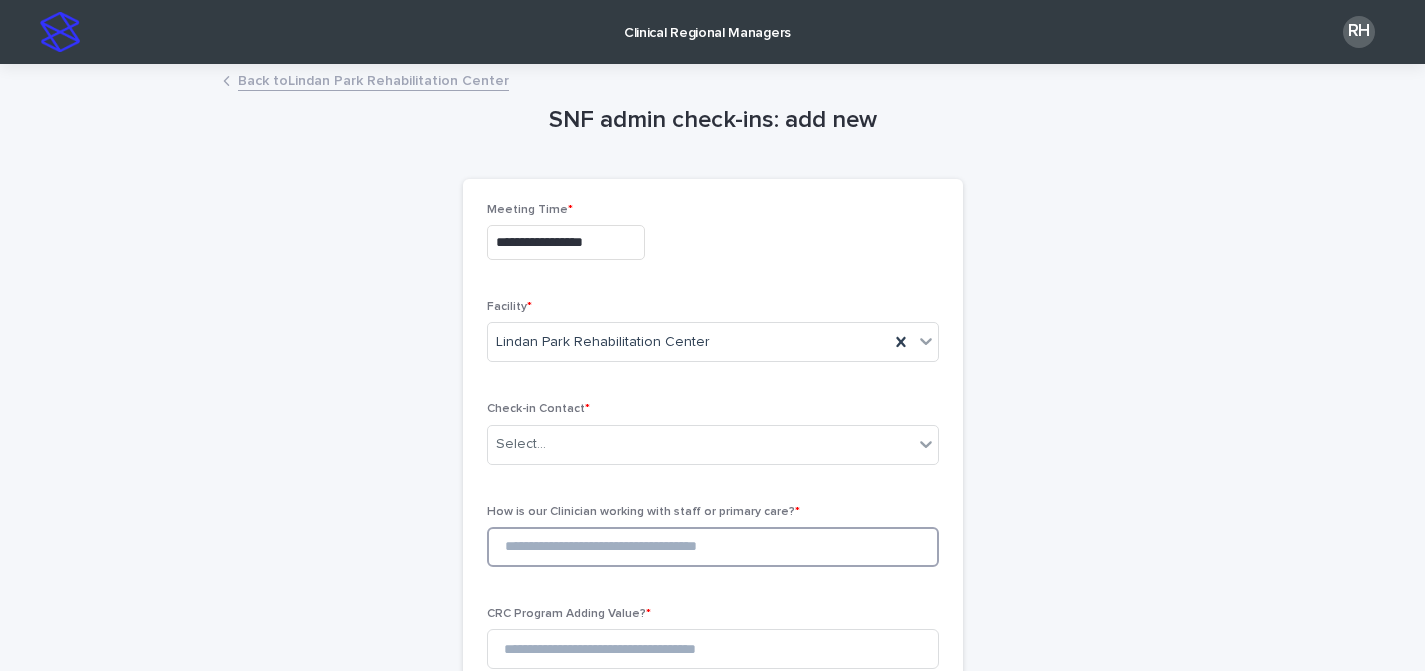 click at bounding box center [713, 547] 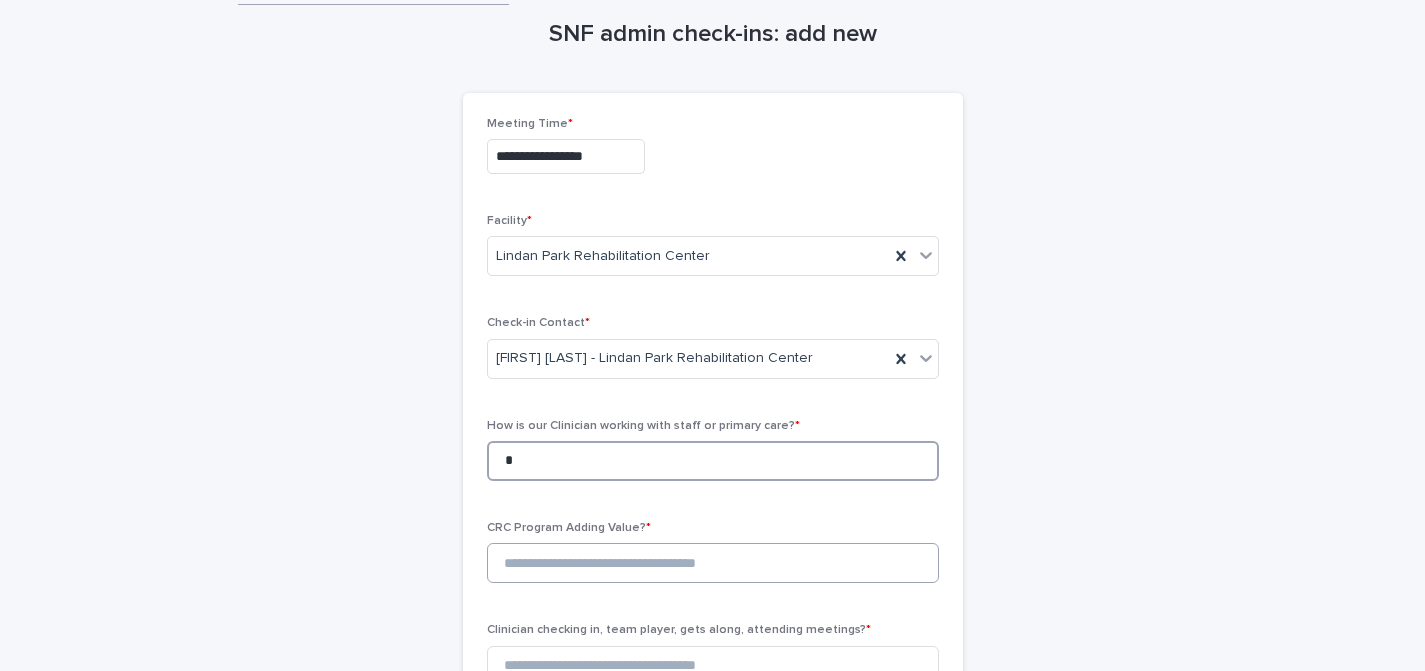 type on "*" 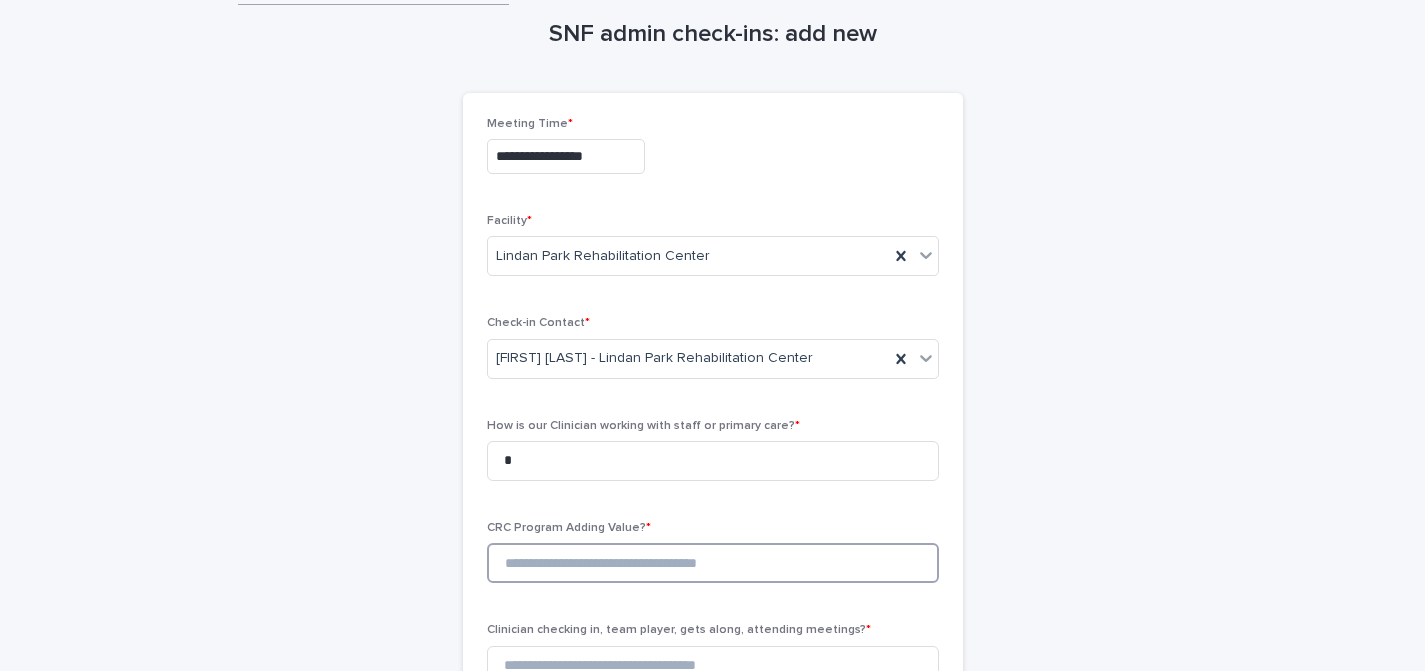 click at bounding box center (713, 563) 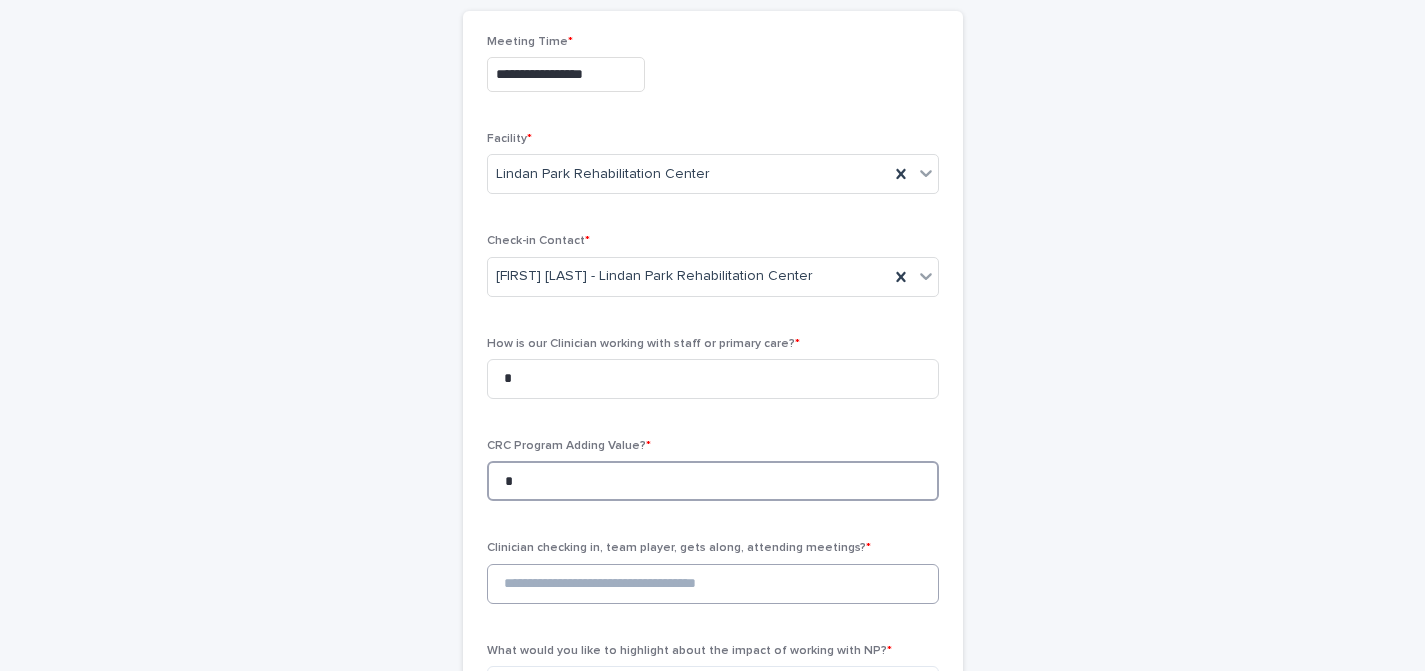 type on "*" 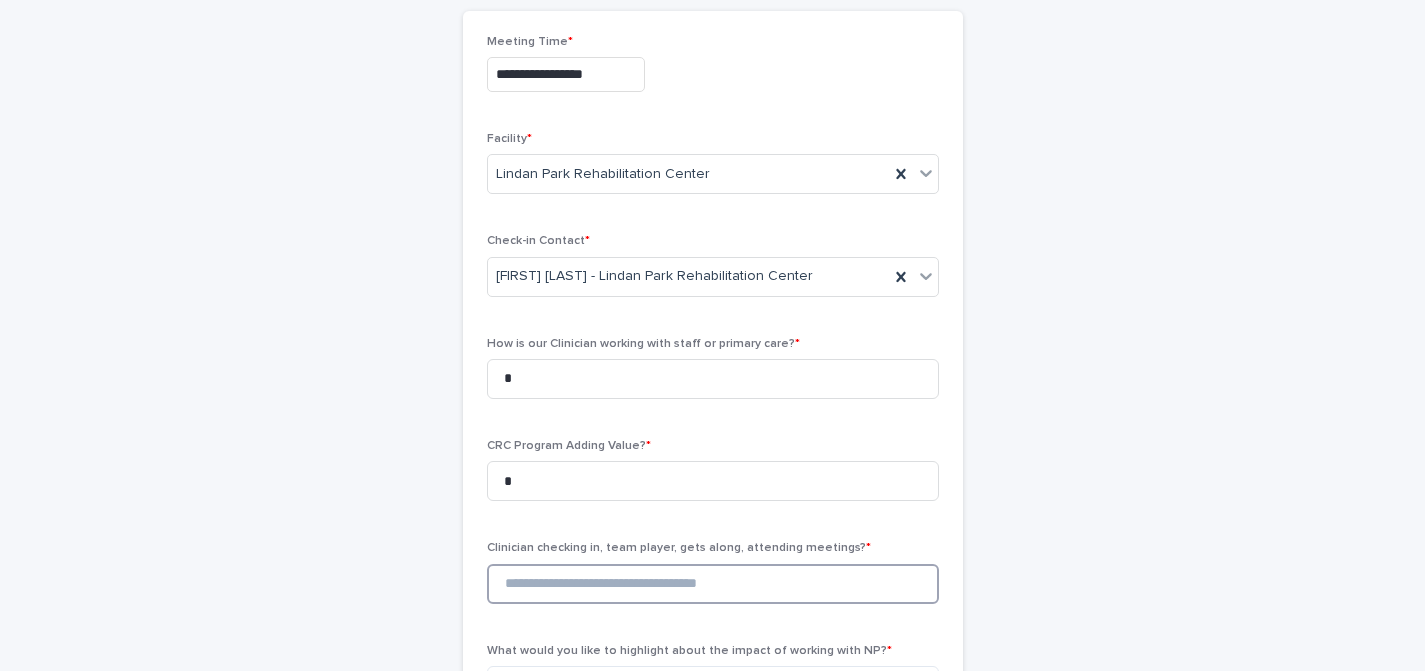 click at bounding box center (713, 584) 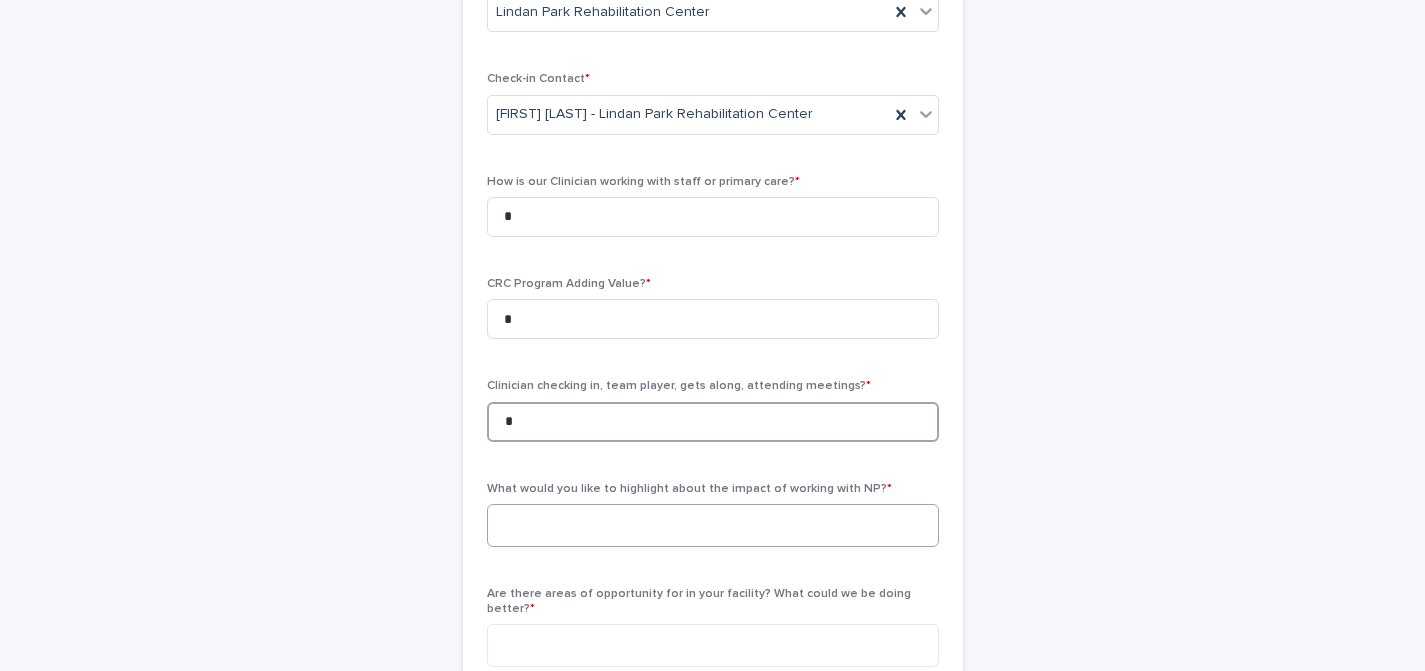 scroll, scrollTop: 333, scrollLeft: 0, axis: vertical 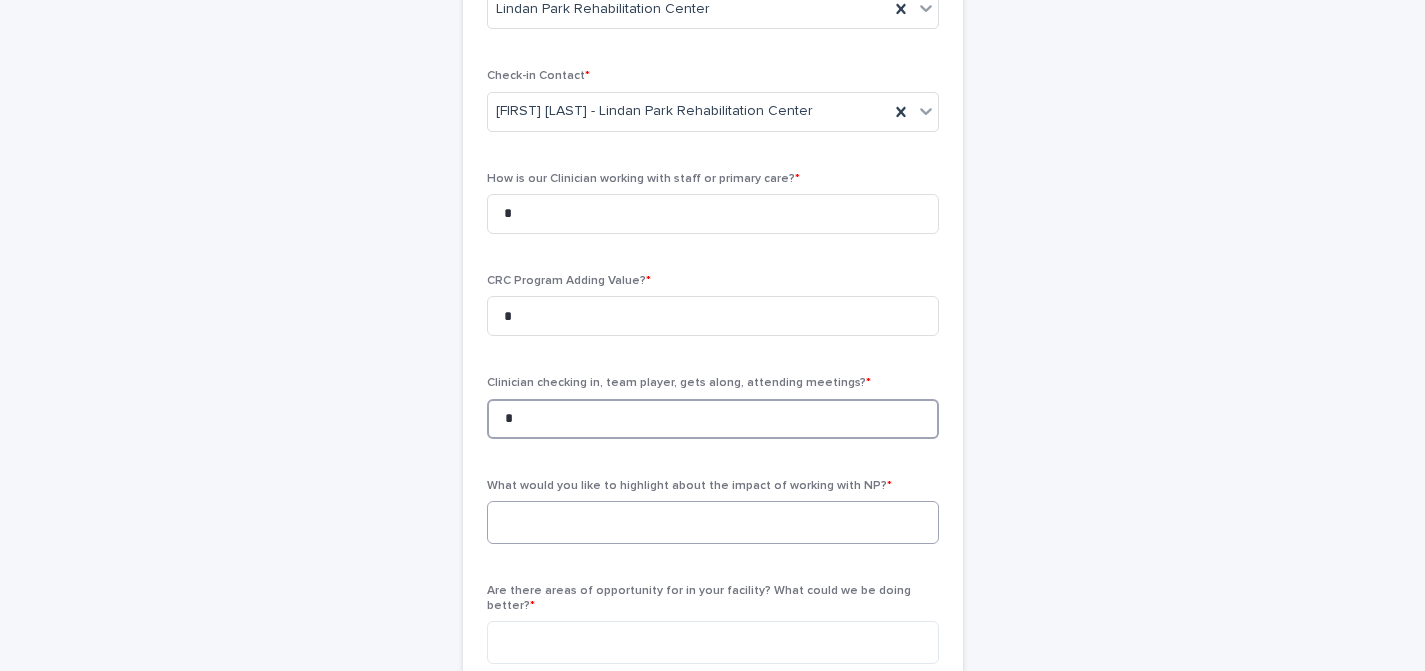 type on "*" 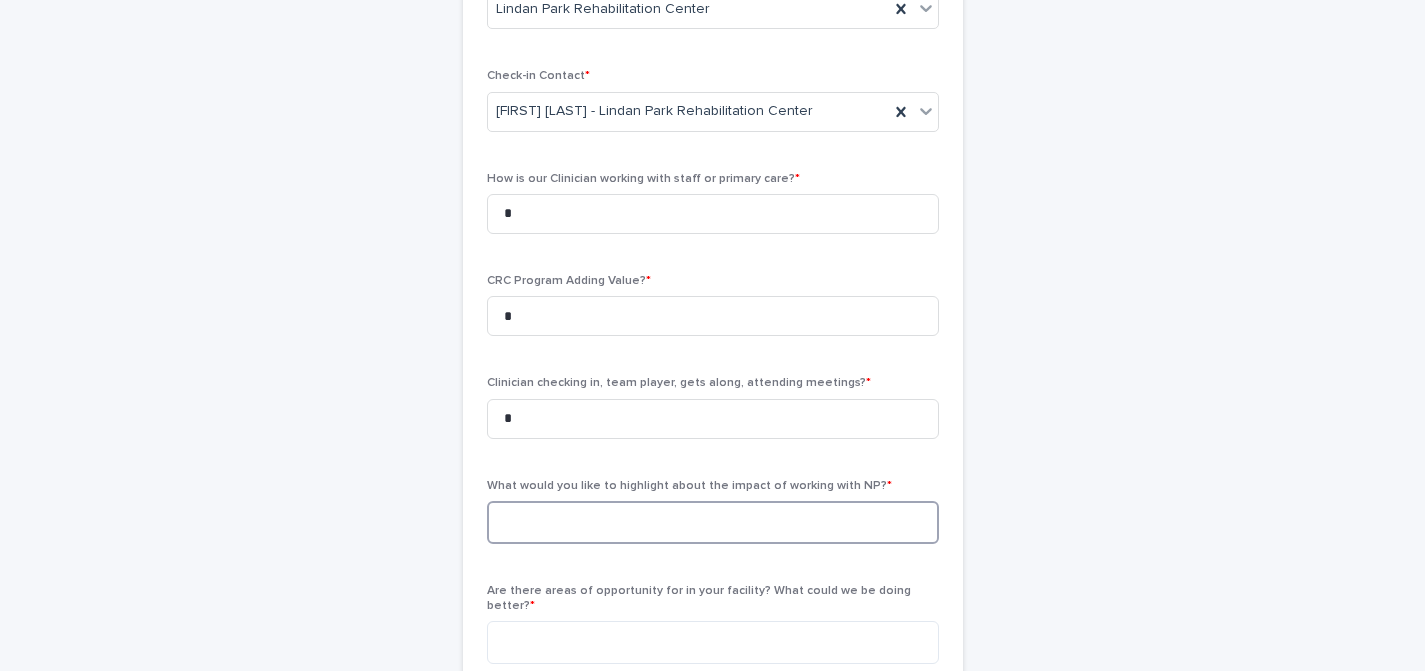 click at bounding box center [713, 522] 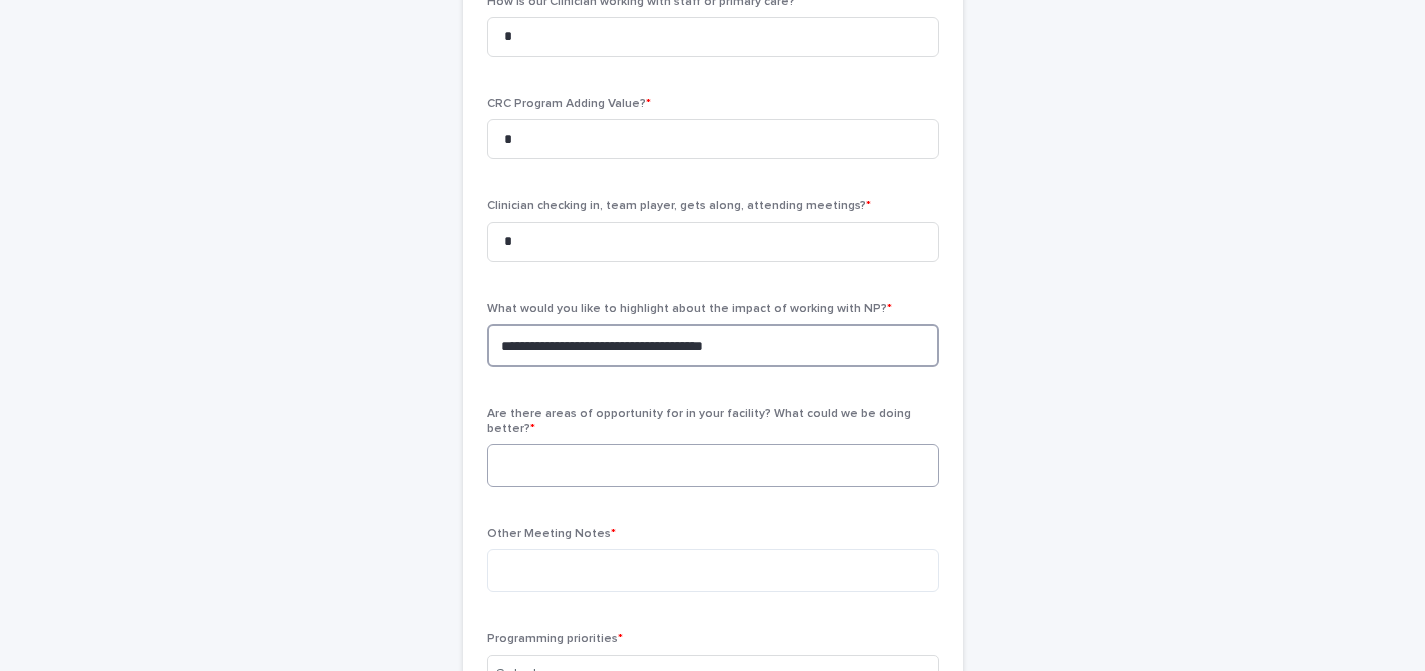 scroll, scrollTop: 514, scrollLeft: 0, axis: vertical 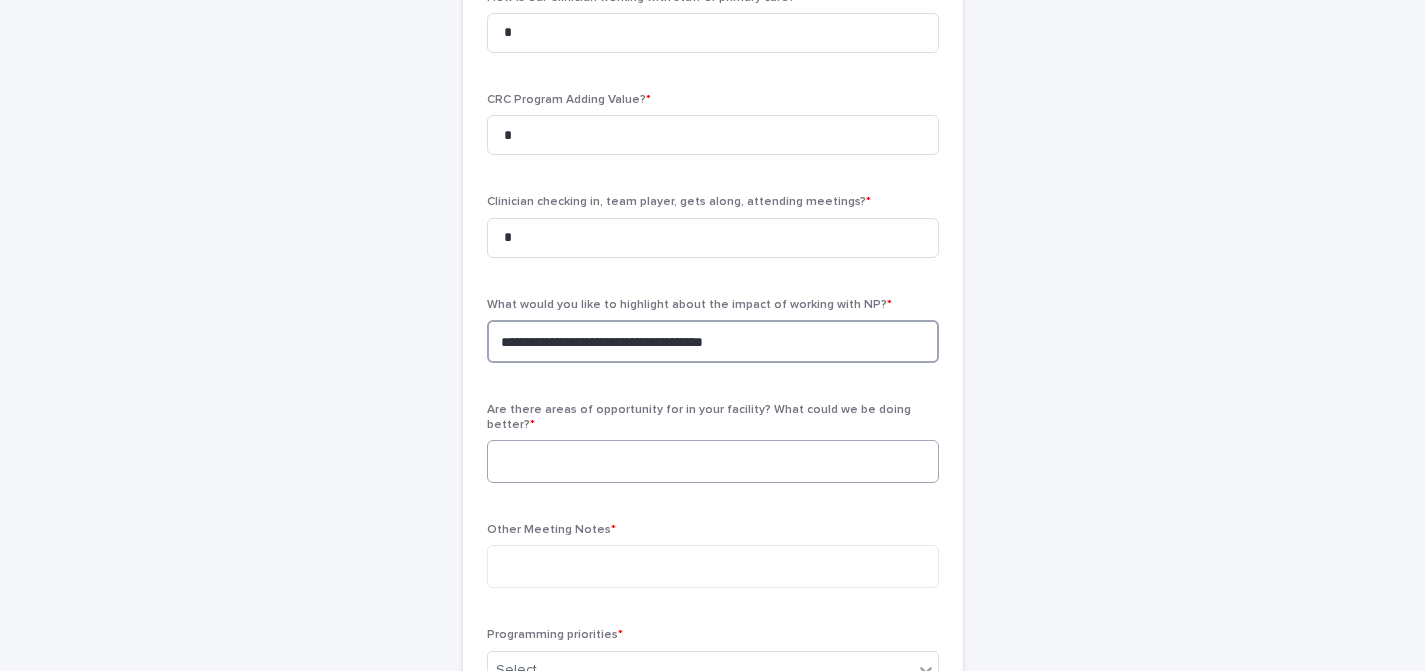 type on "**********" 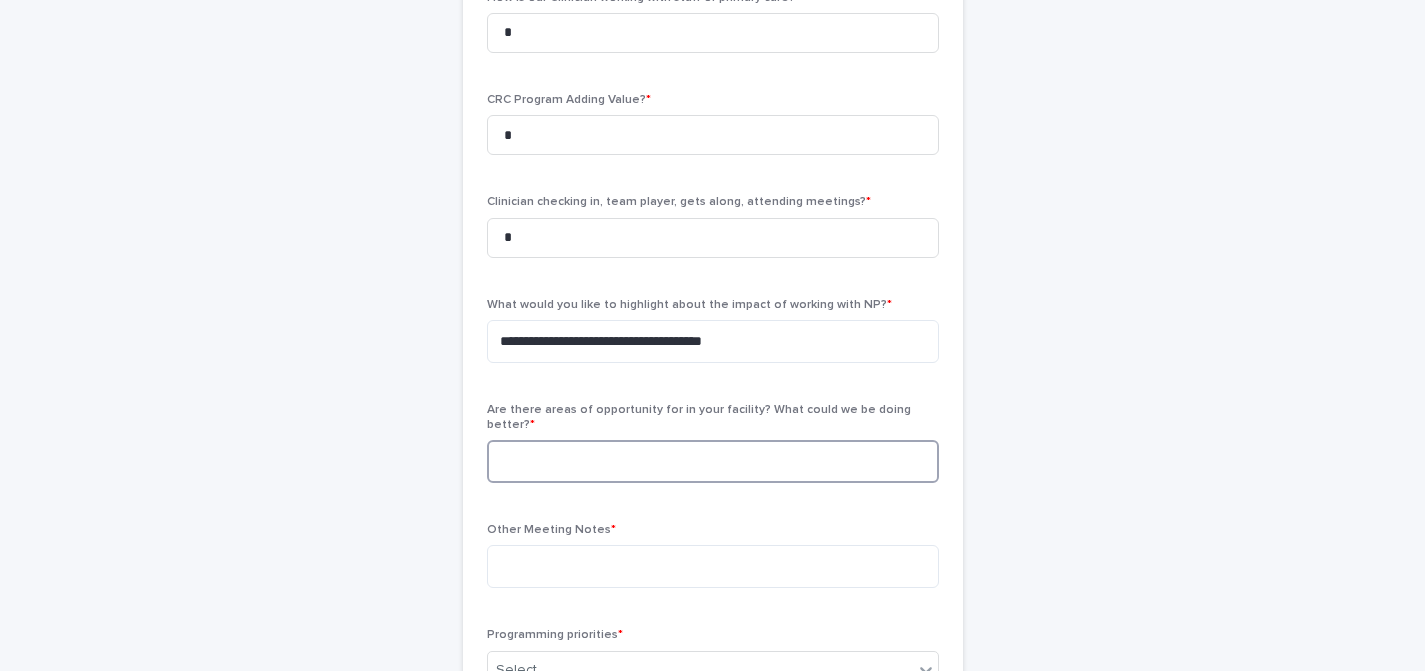 click at bounding box center [713, 461] 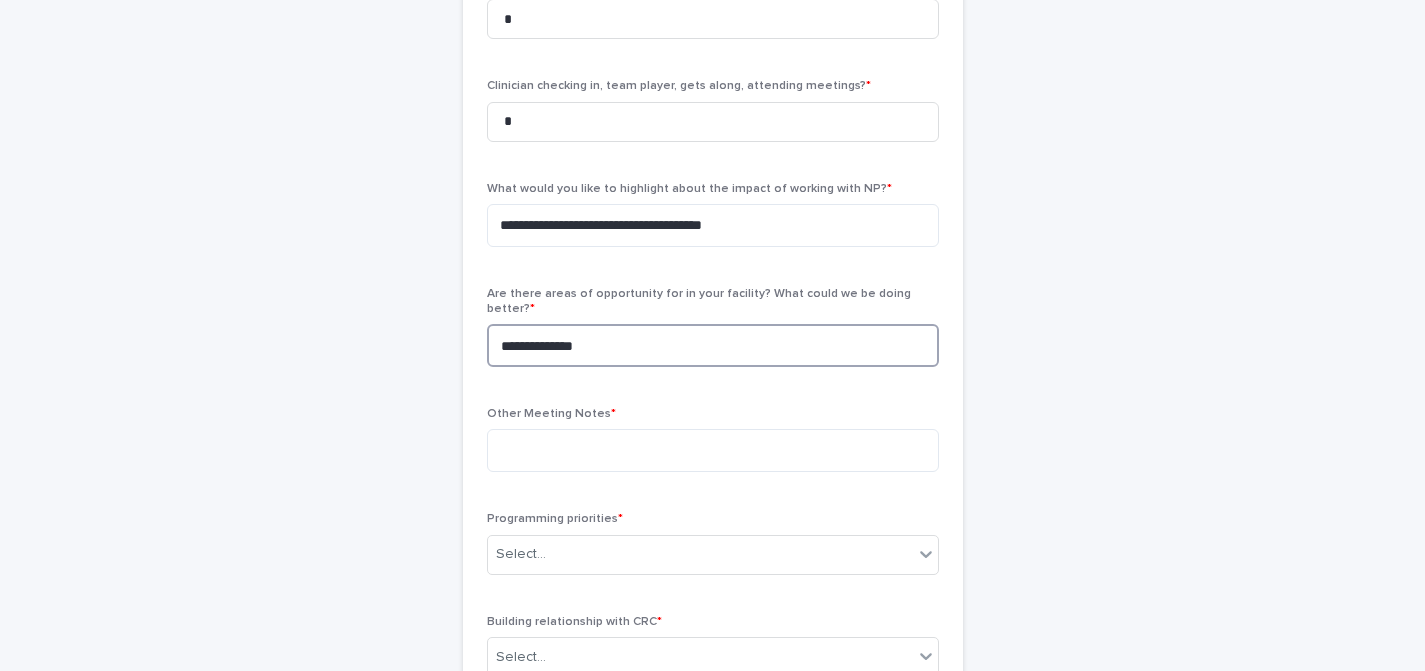 scroll, scrollTop: 645, scrollLeft: 0, axis: vertical 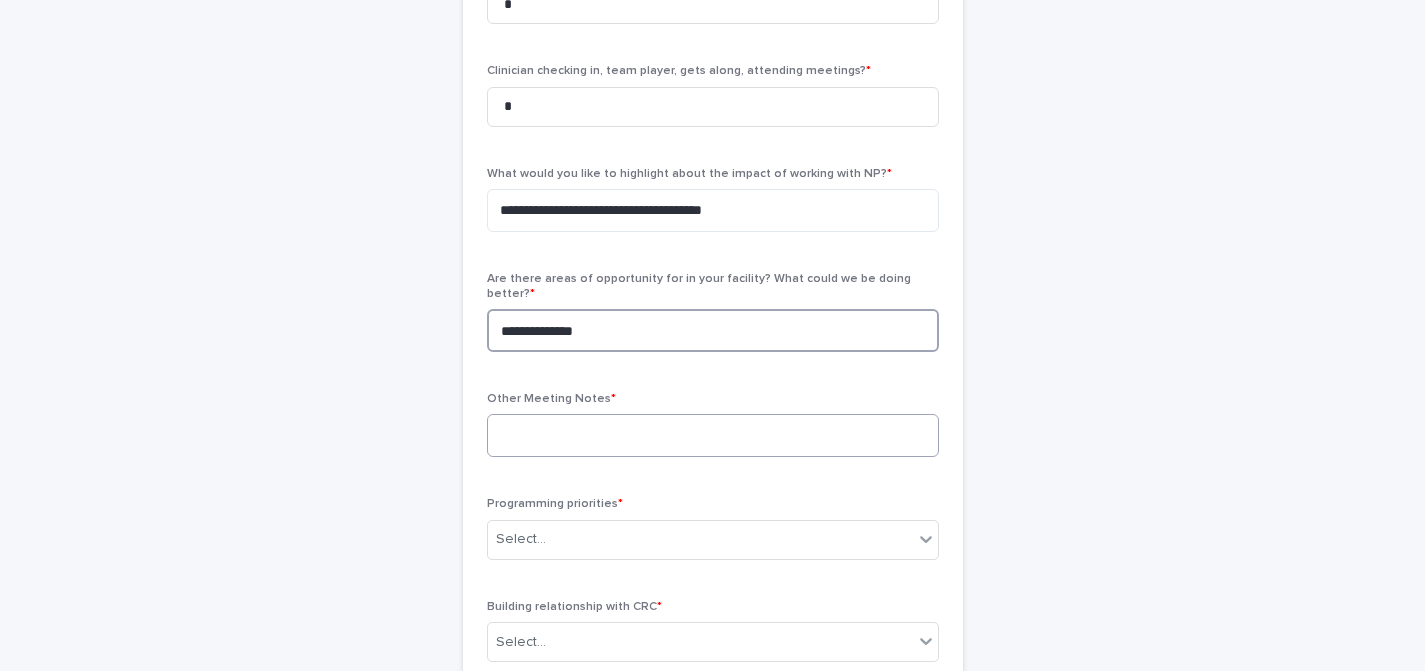 type on "**********" 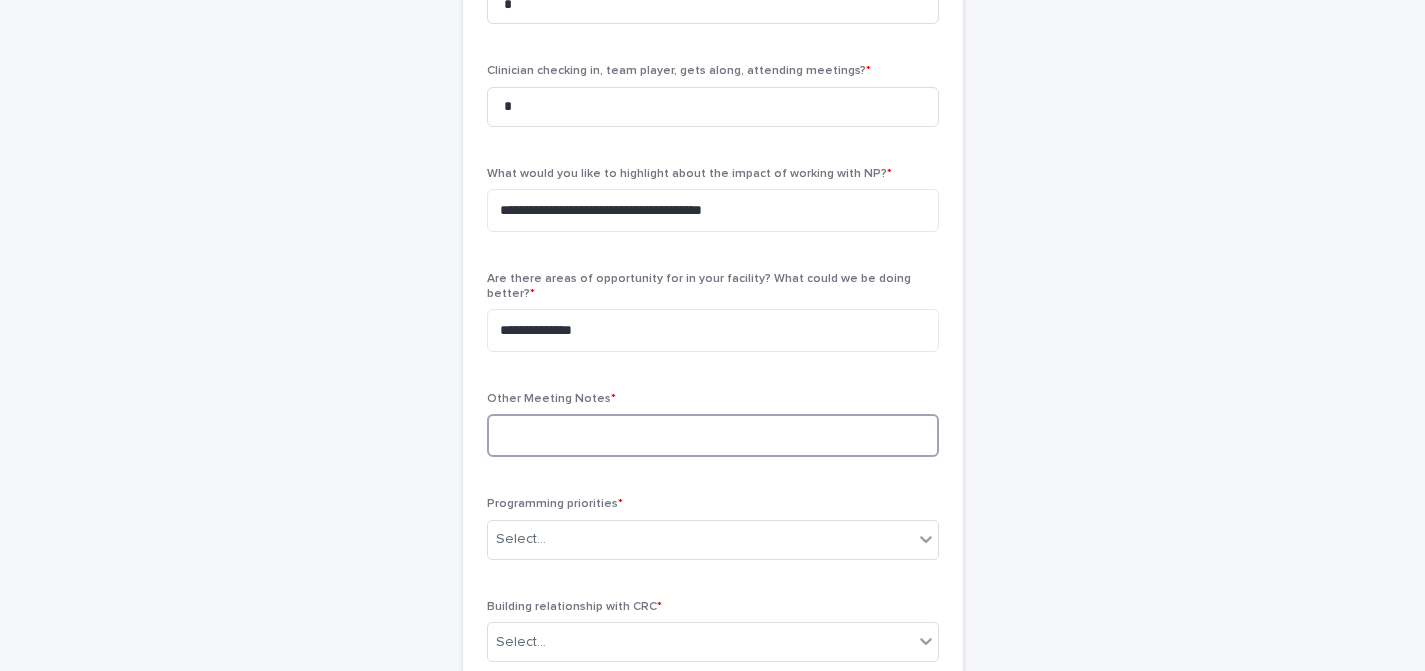 click at bounding box center (713, 435) 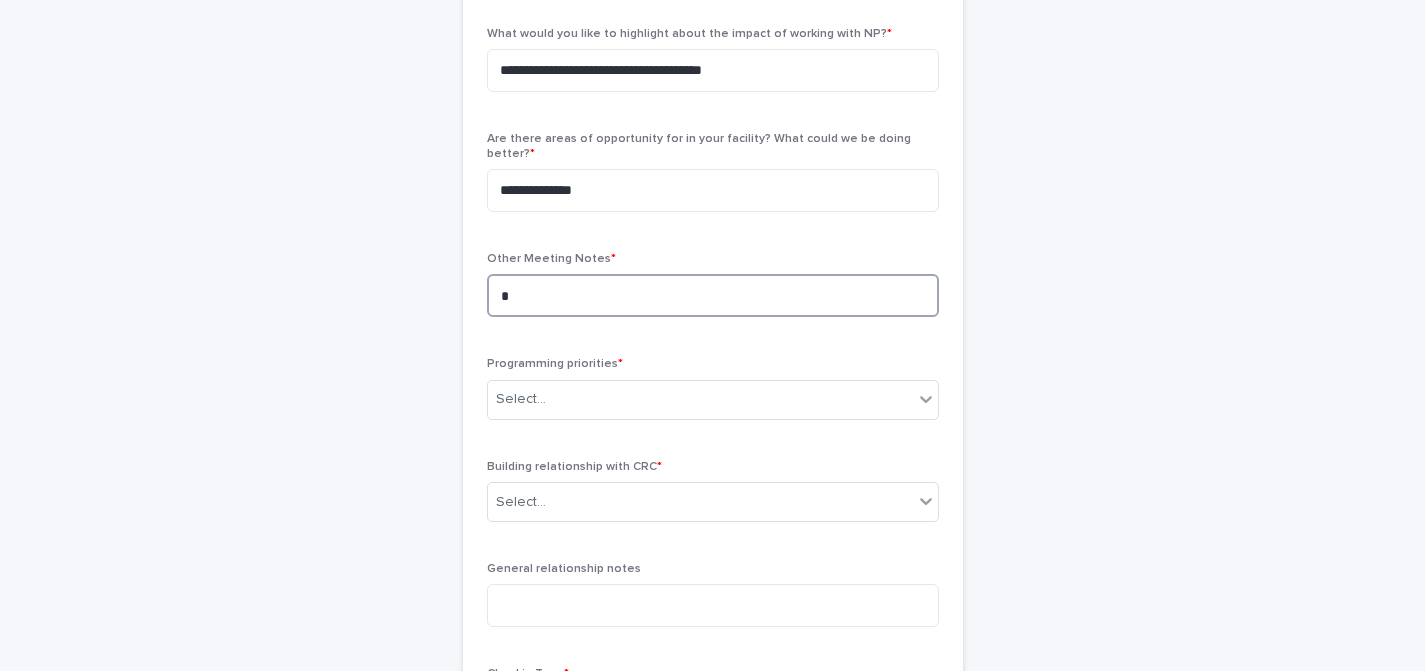 scroll, scrollTop: 793, scrollLeft: 0, axis: vertical 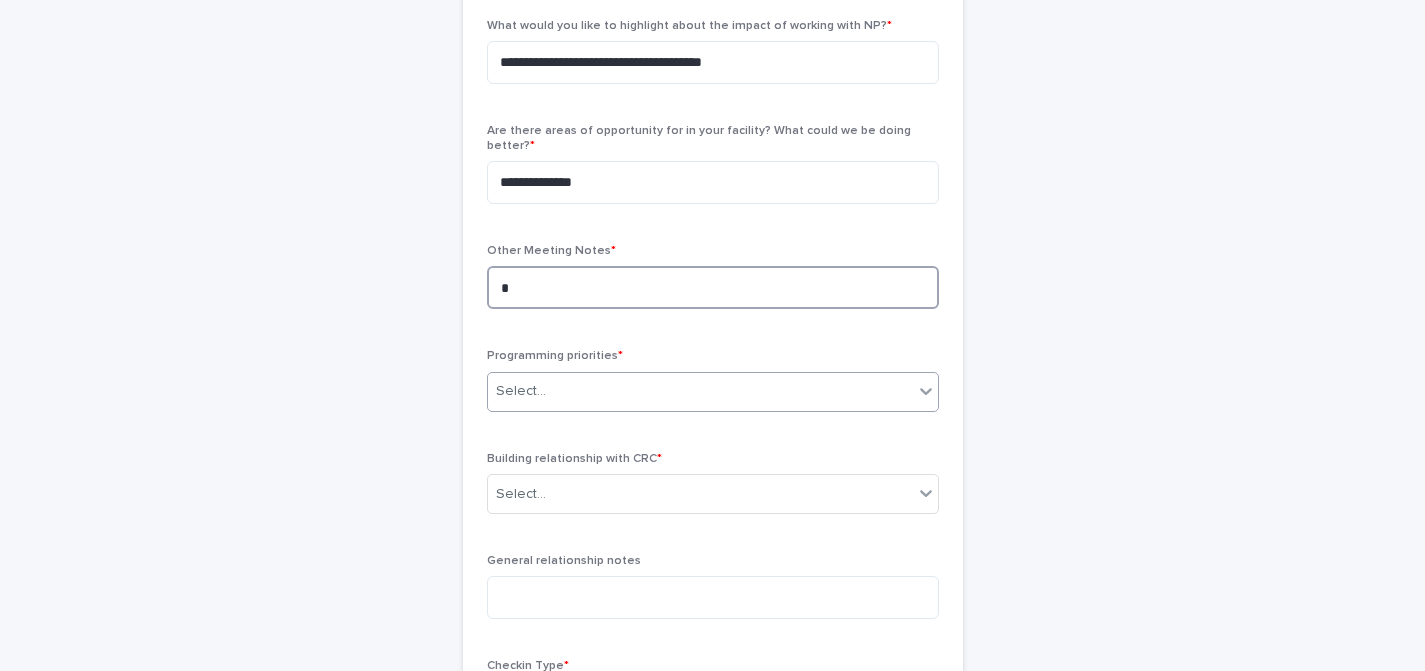 type on "*" 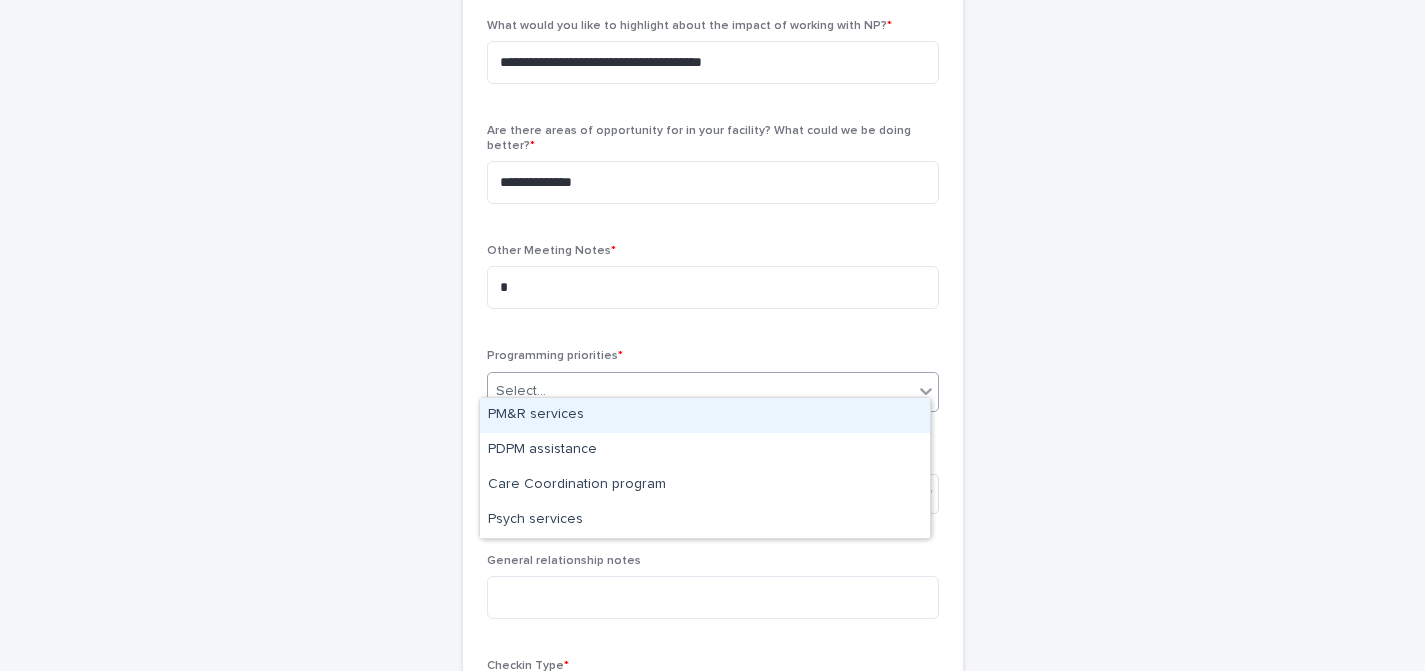 click on "Select..." at bounding box center [700, 391] 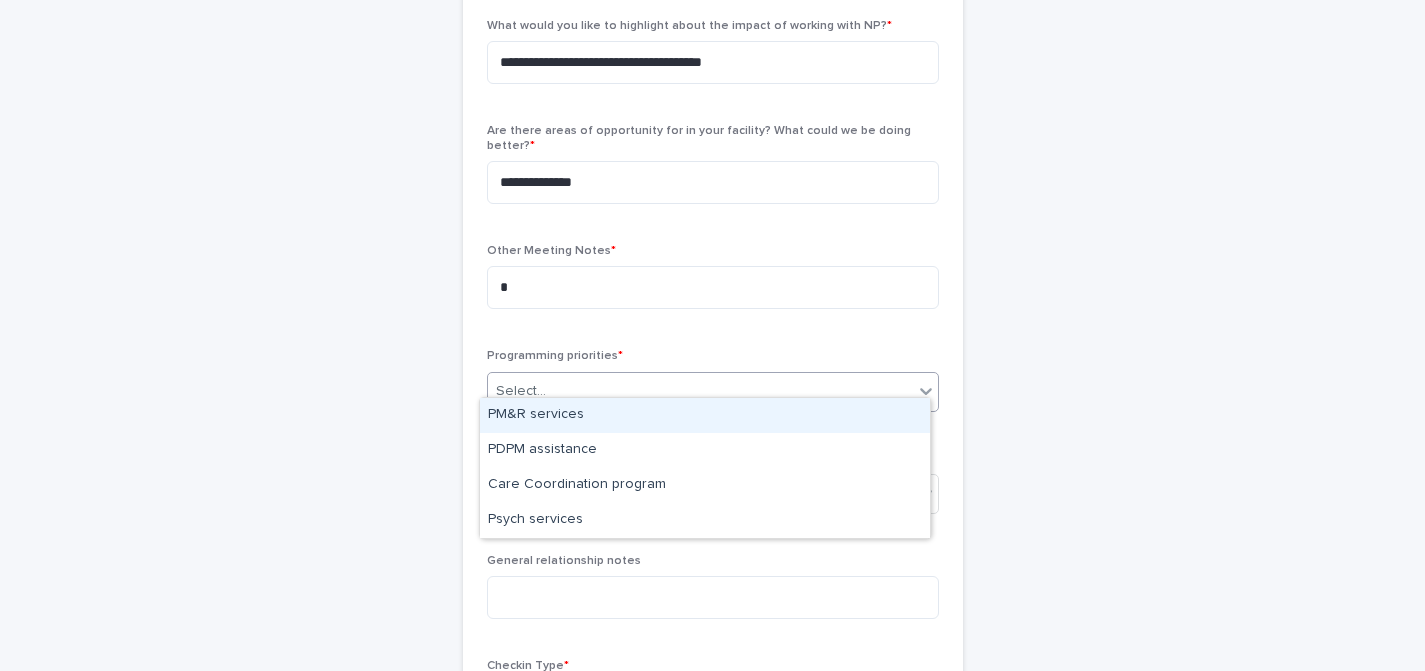 click on "PM&R services" at bounding box center (705, 415) 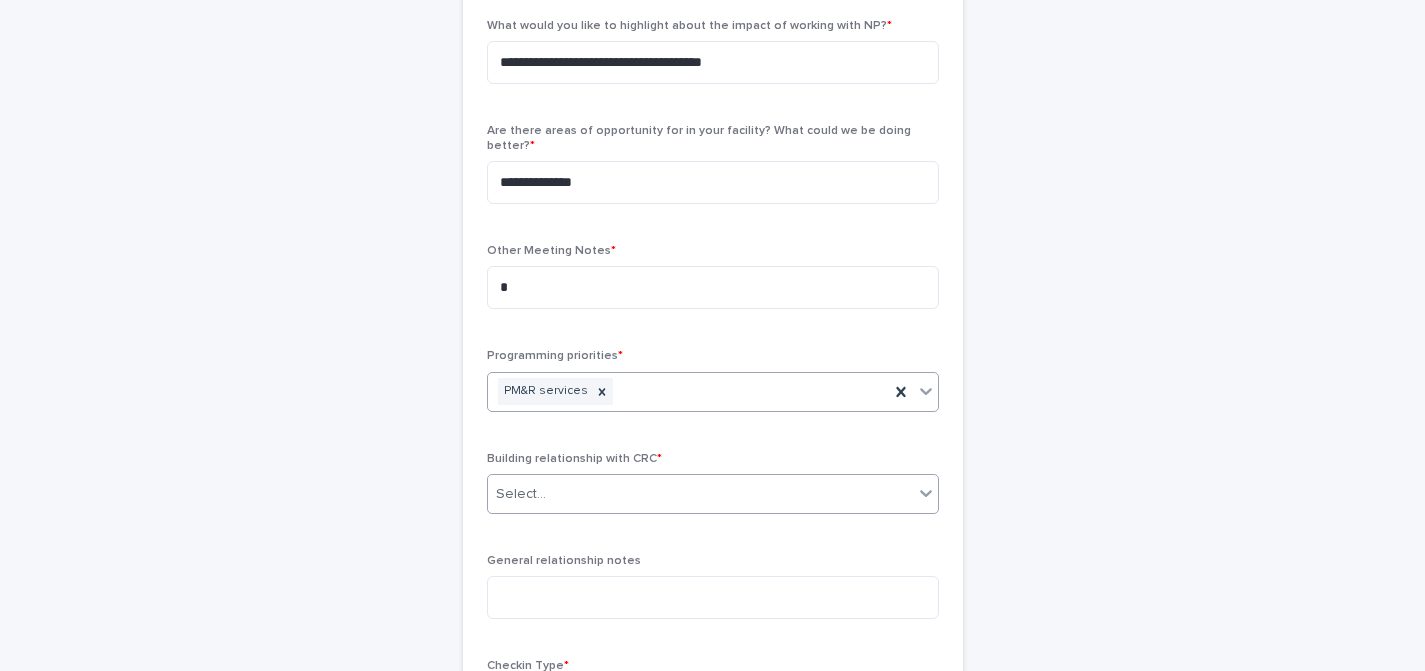 click on "Select..." at bounding box center (700, 494) 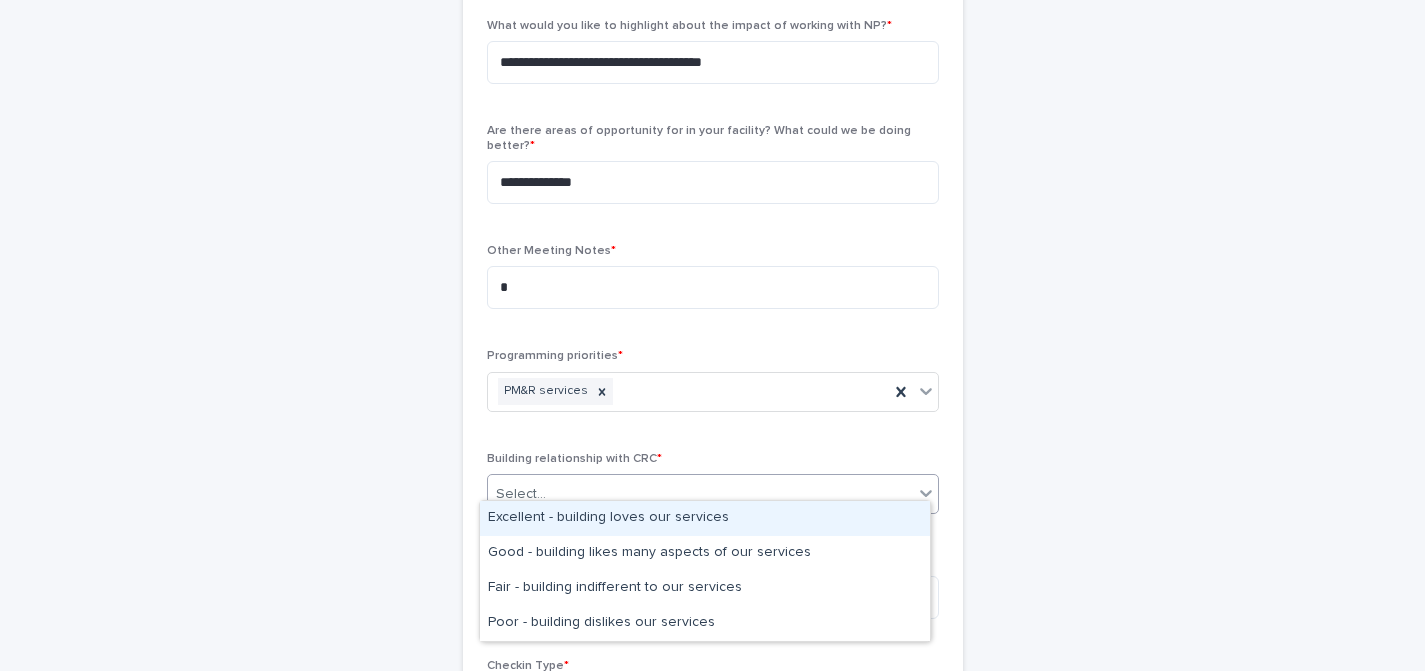 click on "Excellent - building loves our services" at bounding box center [705, 518] 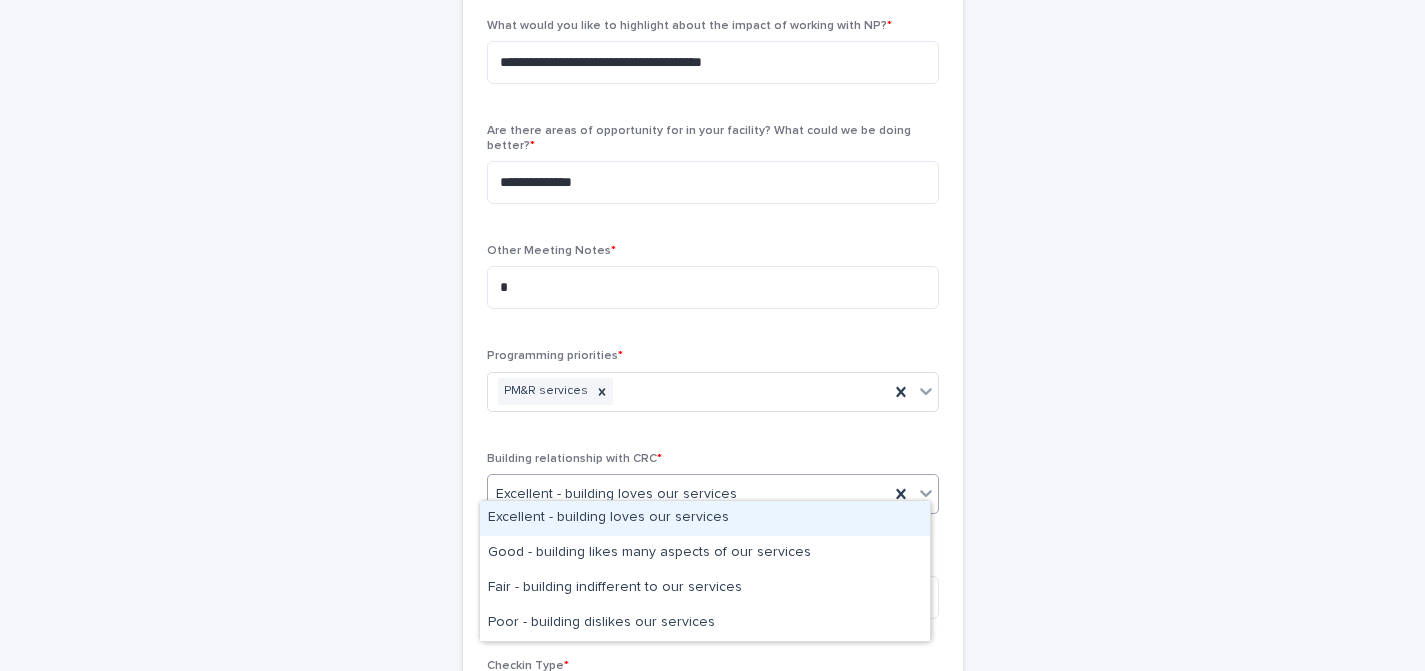 drag, startPoint x: 557, startPoint y: 485, endPoint x: 566, endPoint y: 531, distance: 46.872166 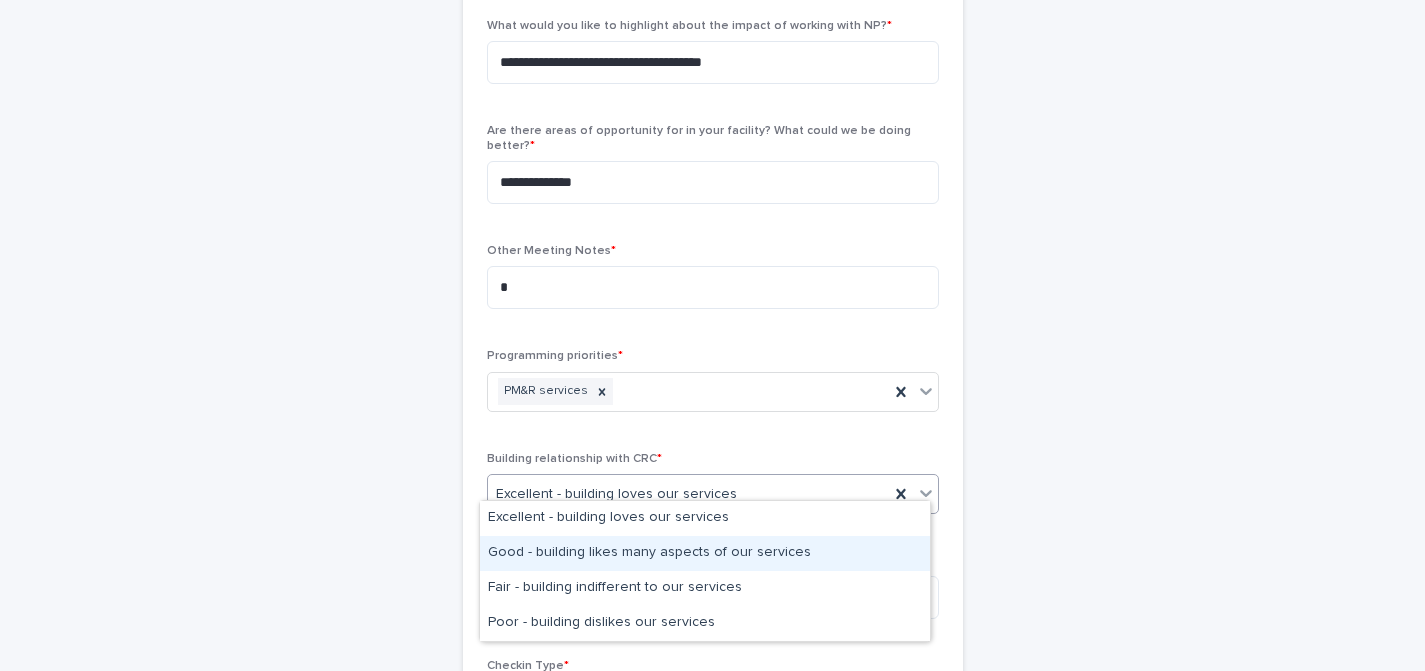 click on "Good - building likes many aspects of our services" at bounding box center [705, 553] 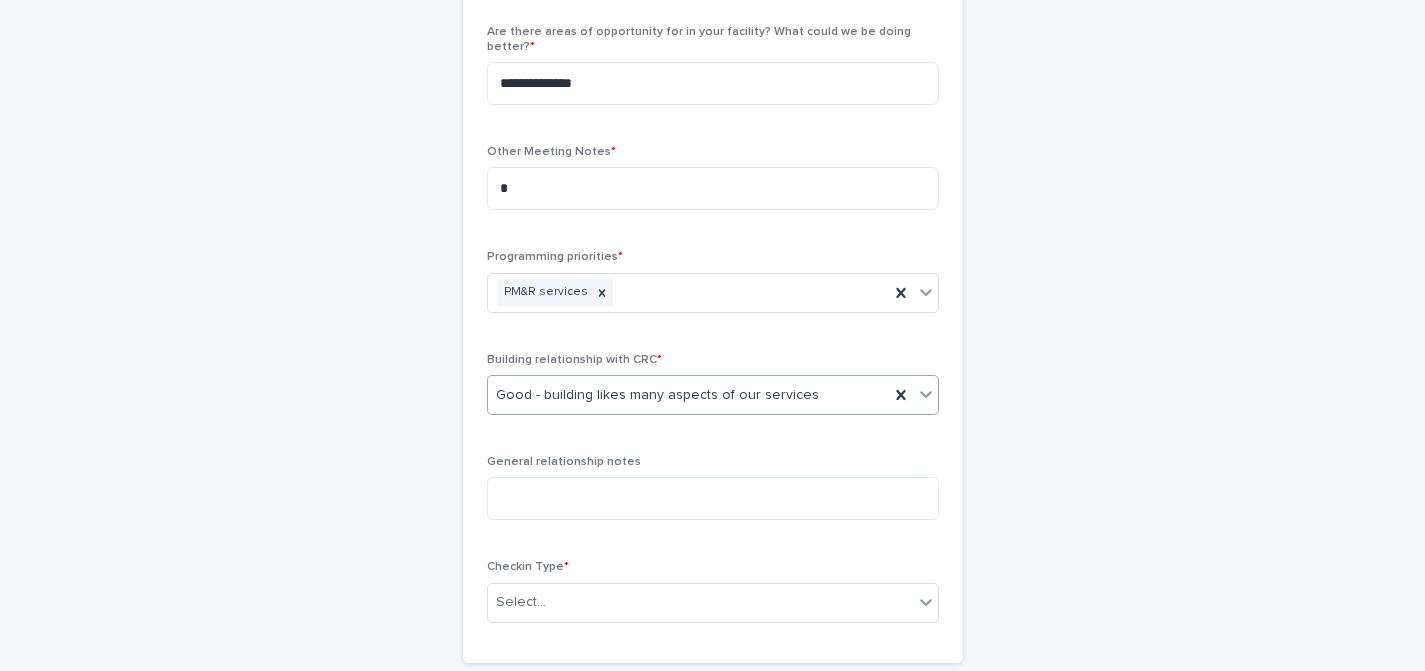 scroll, scrollTop: 906, scrollLeft: 0, axis: vertical 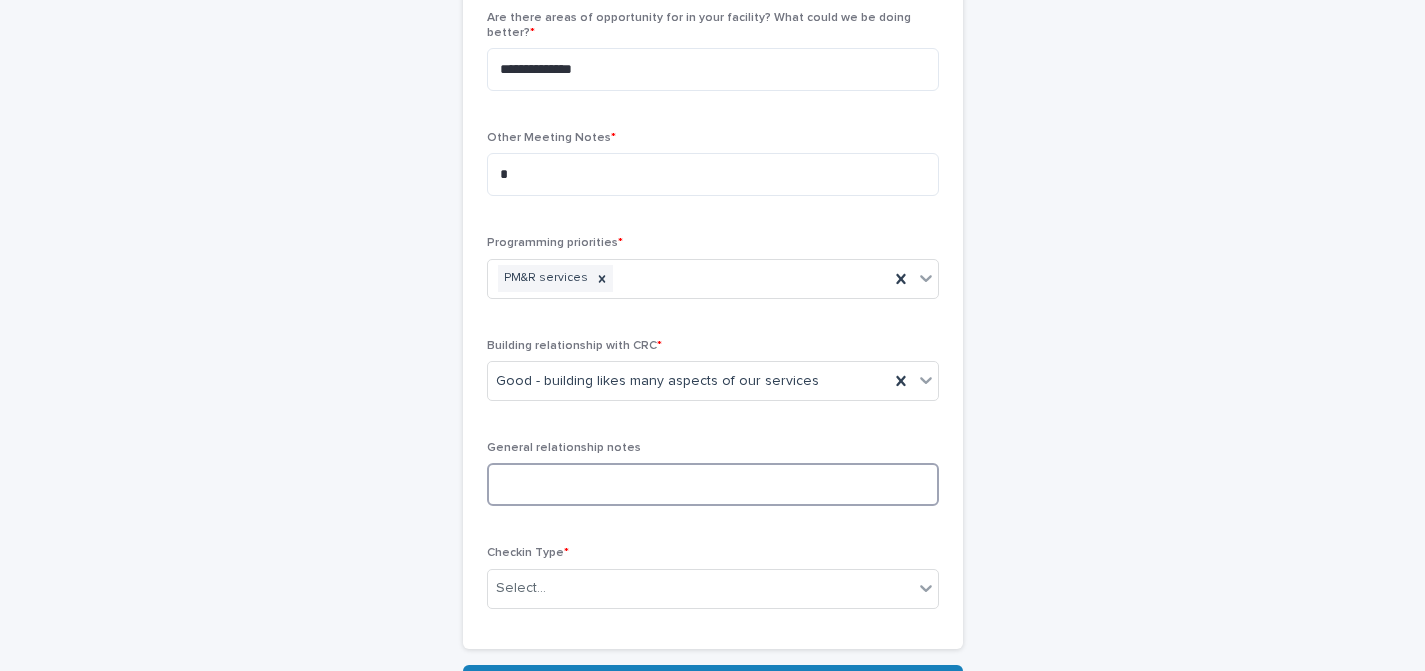 click at bounding box center [713, 484] 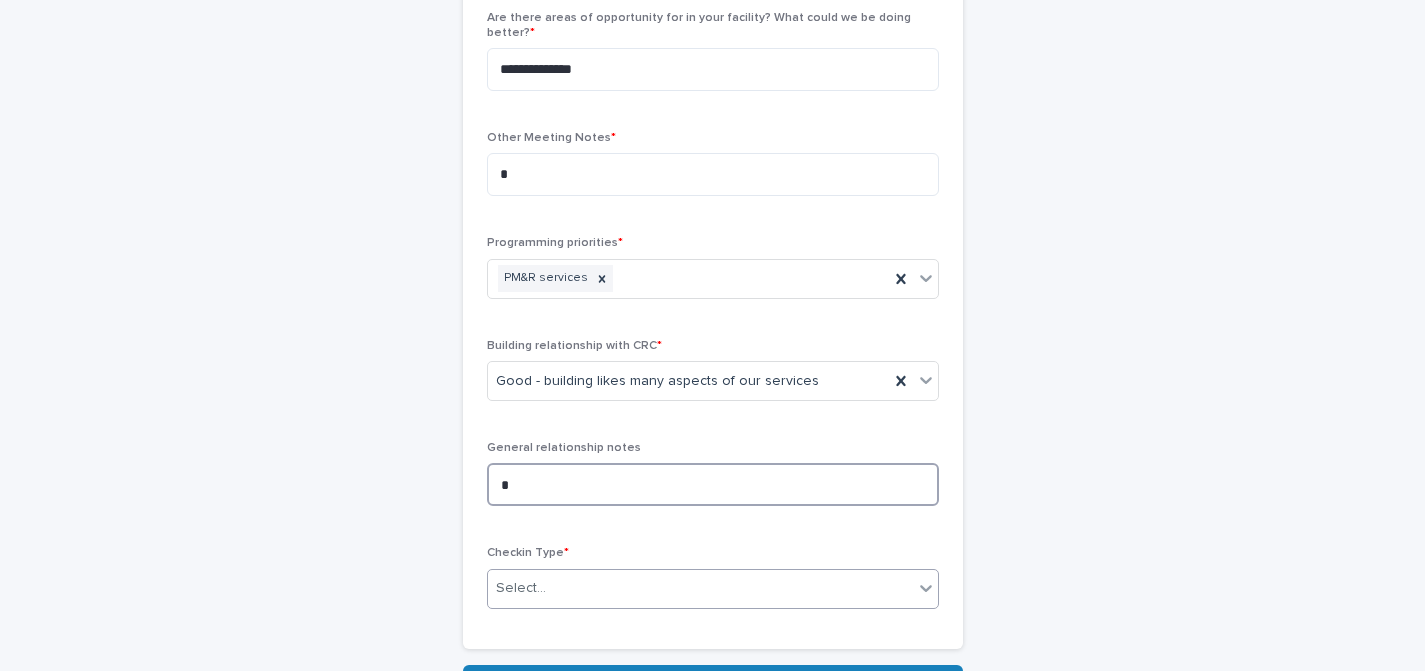 type on "*" 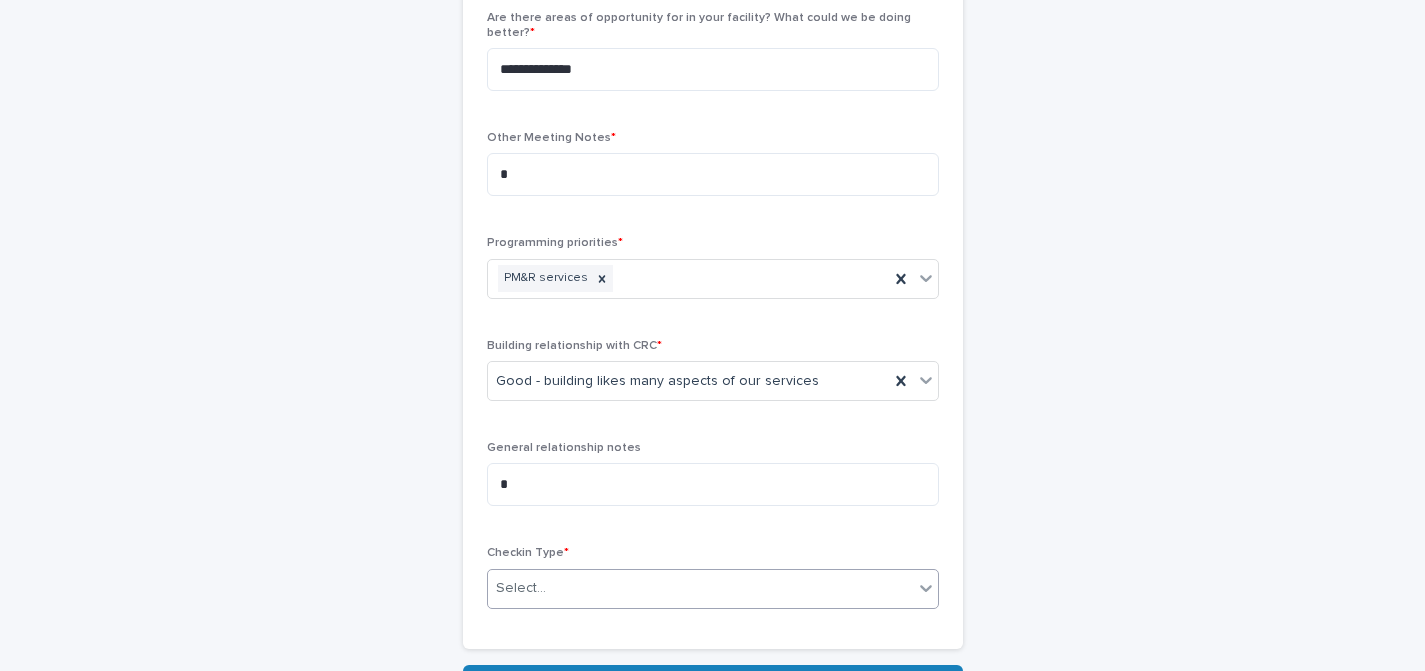 click on "Select..." at bounding box center [700, 588] 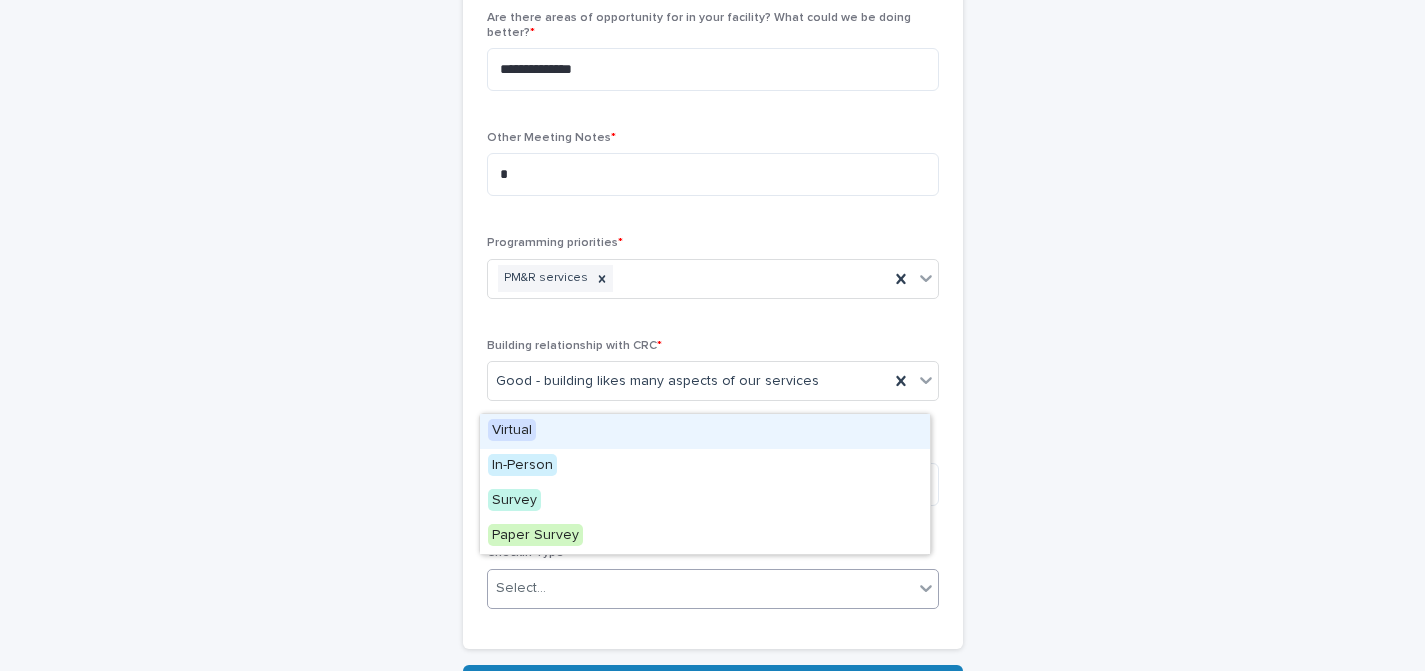 click on "Virtual" at bounding box center [512, 430] 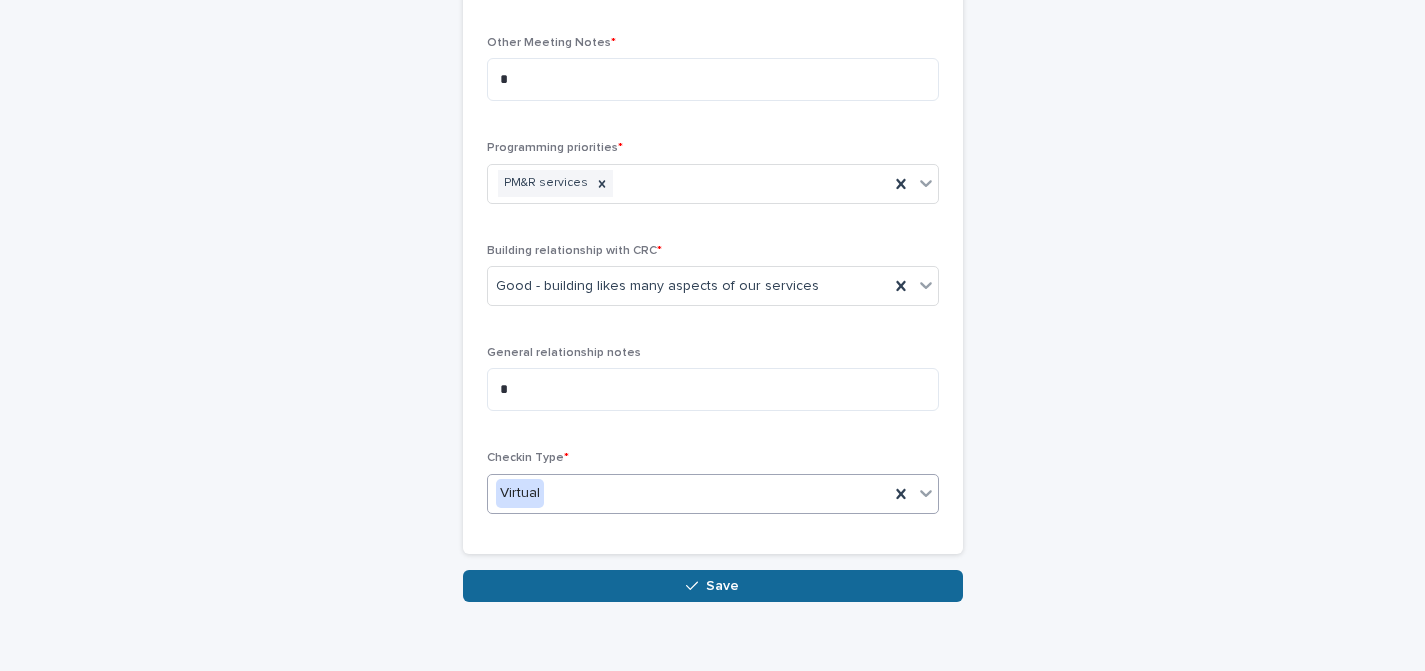 scroll, scrollTop: 1006, scrollLeft: 0, axis: vertical 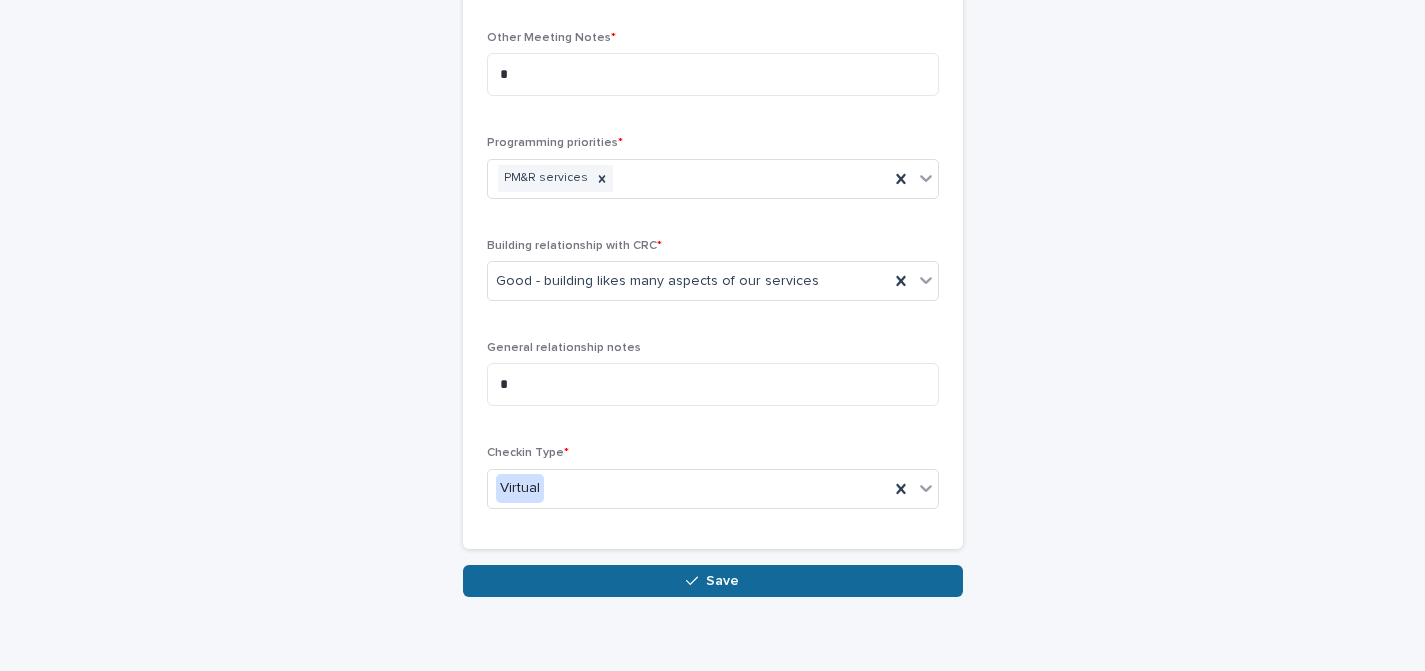 click on "Save" at bounding box center [713, 581] 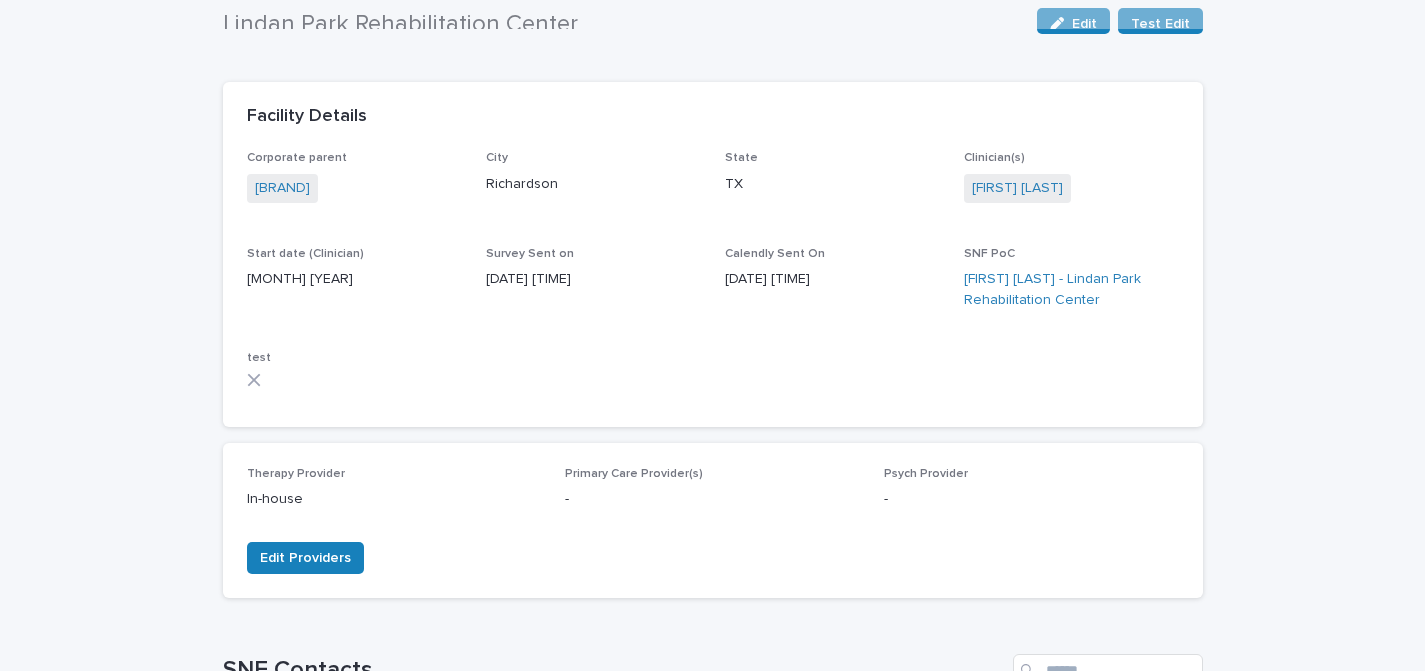 scroll, scrollTop: 0, scrollLeft: 0, axis: both 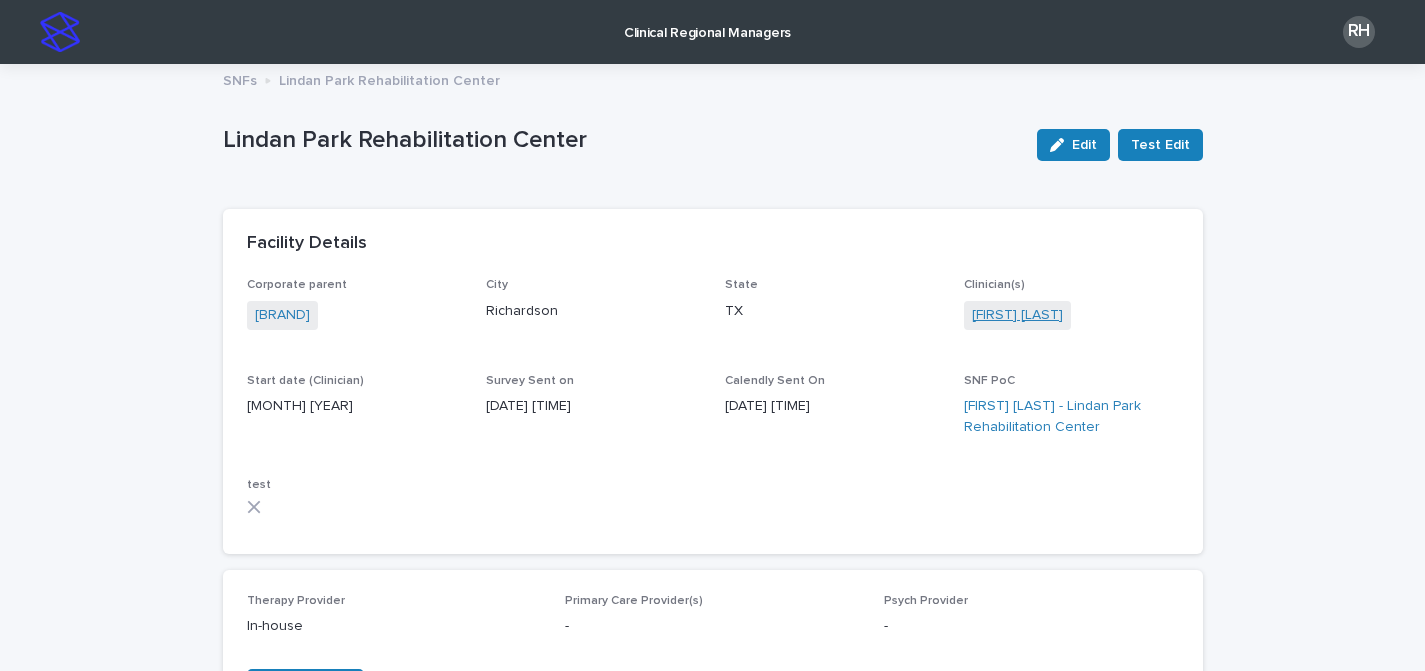 click on "[FIRST] [LAST]" at bounding box center (1017, 315) 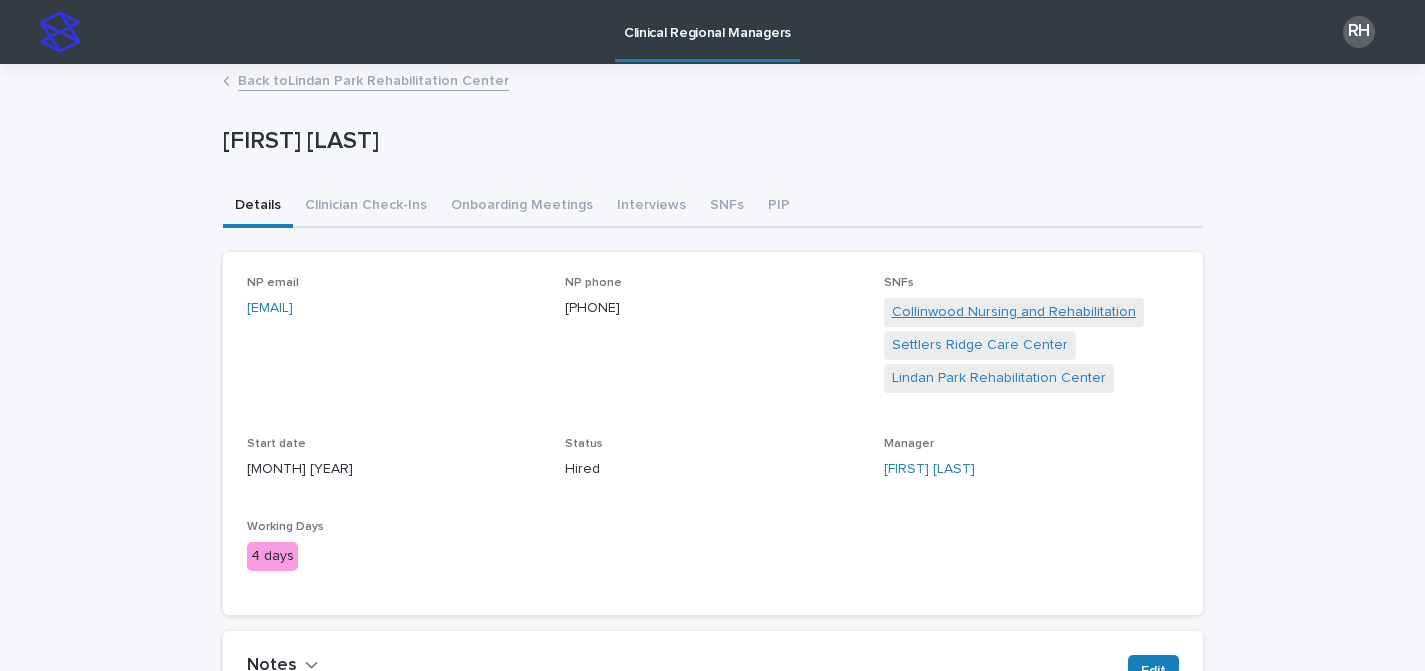 click on "Collinwood Nursing and Rehabilitation" at bounding box center (1014, 312) 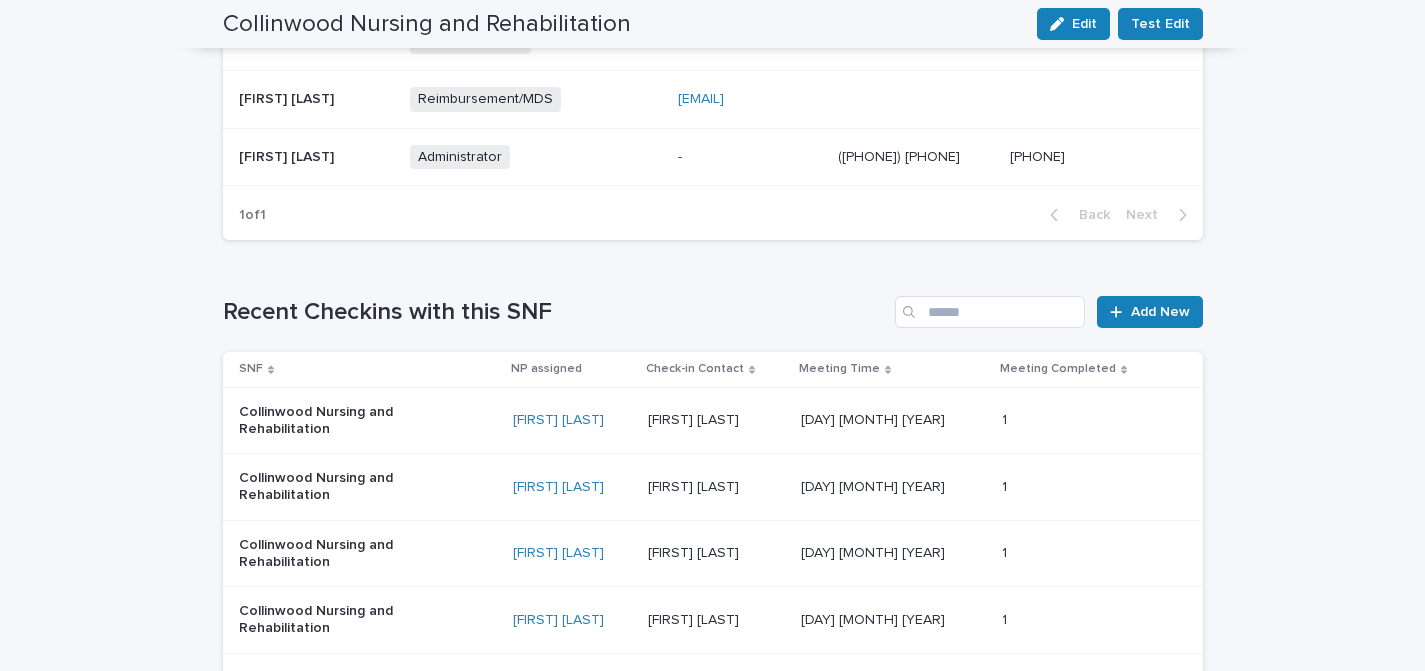 scroll, scrollTop: 1035, scrollLeft: 0, axis: vertical 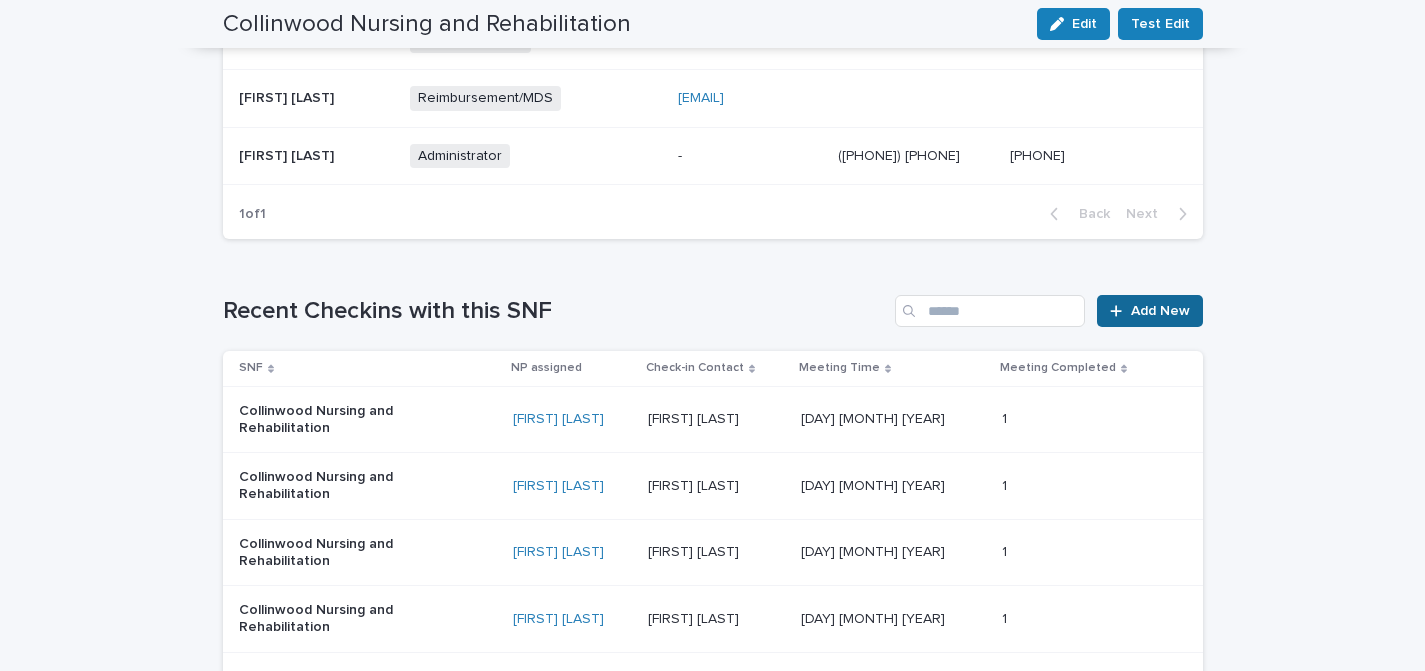 click at bounding box center [1120, 311] 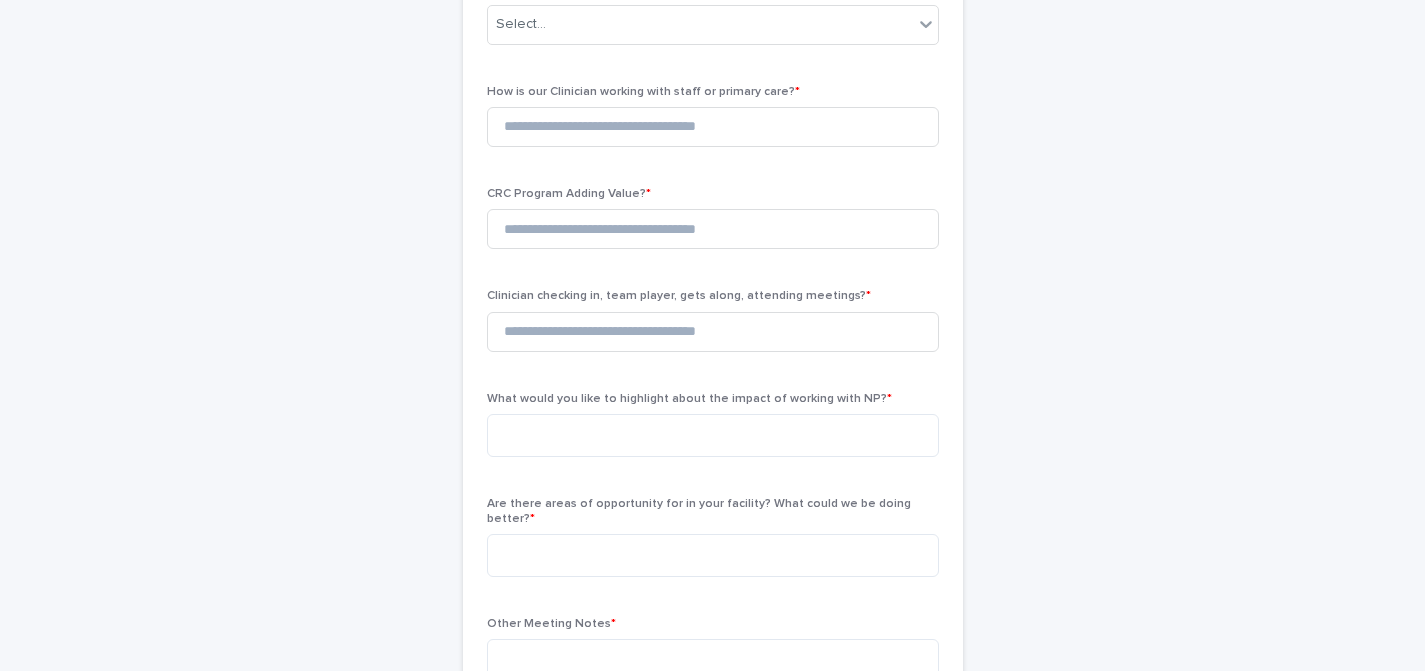 scroll, scrollTop: 0, scrollLeft: 0, axis: both 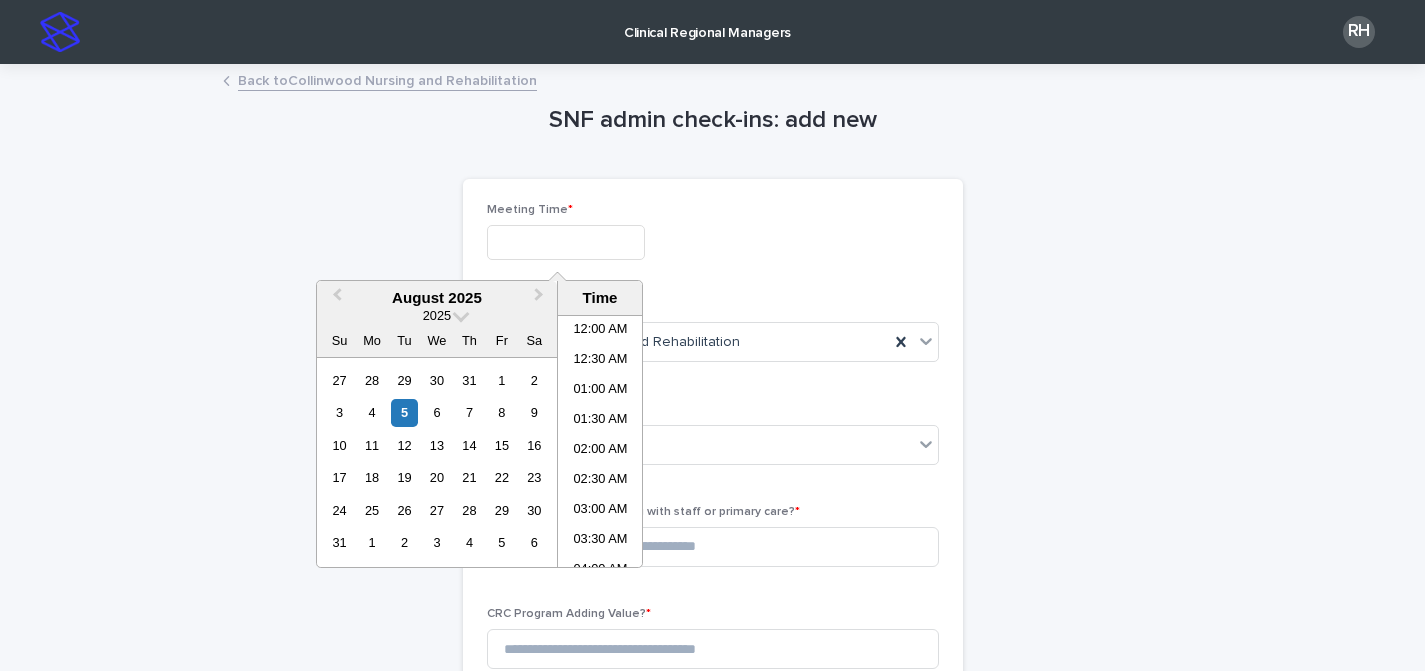drag, startPoint x: 572, startPoint y: 245, endPoint x: 614, endPoint y: 268, distance: 47.88528 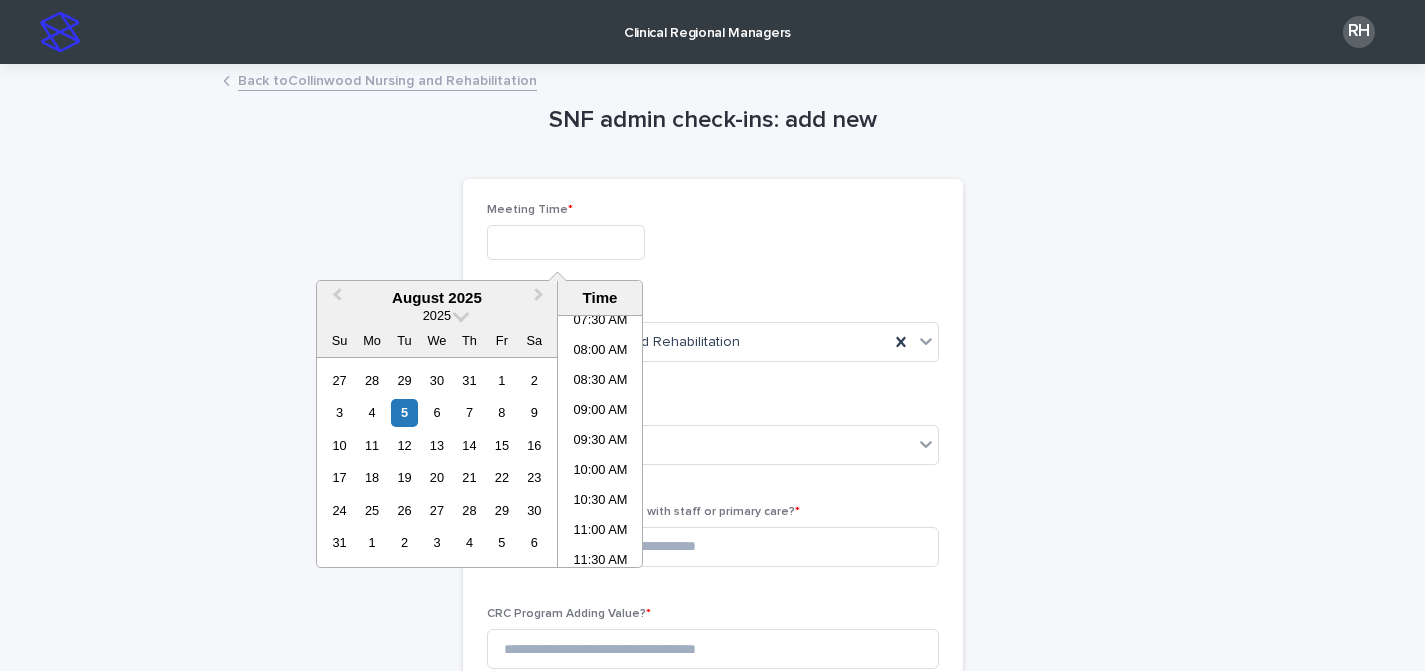 click on "08:30 AM" at bounding box center (600, 382) 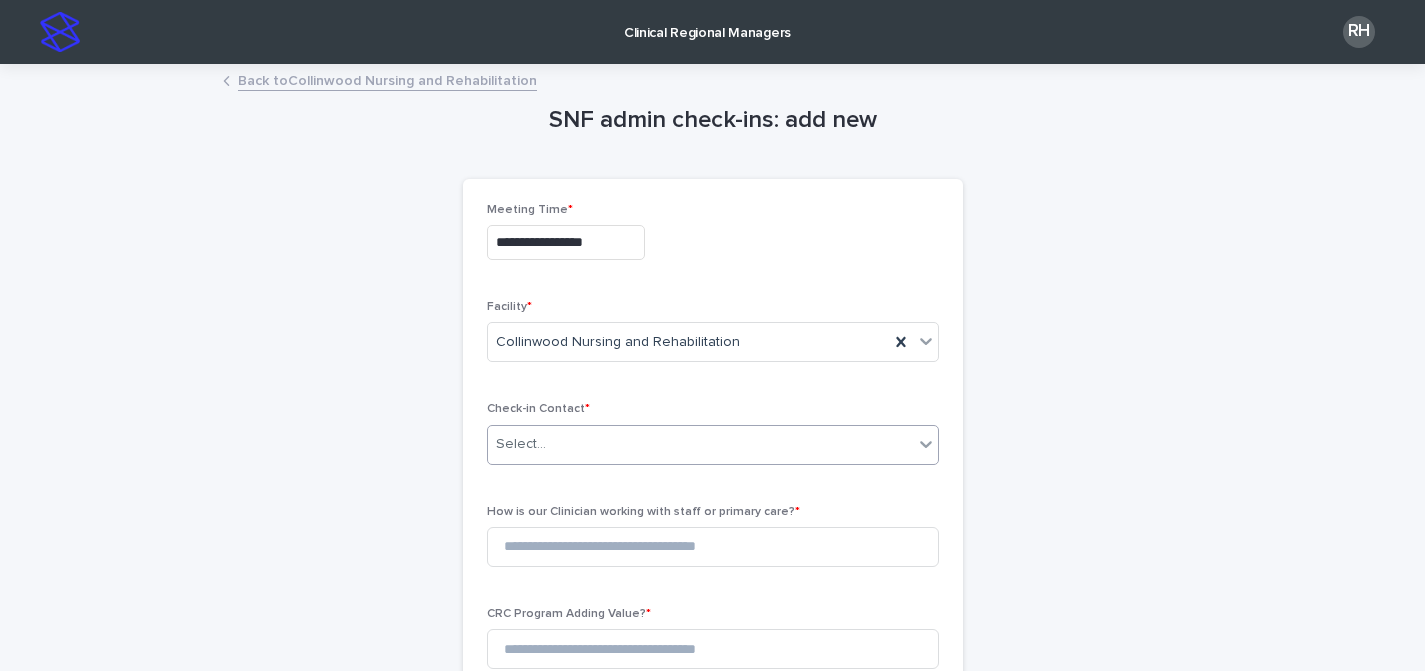 click on "Select..." at bounding box center (700, 444) 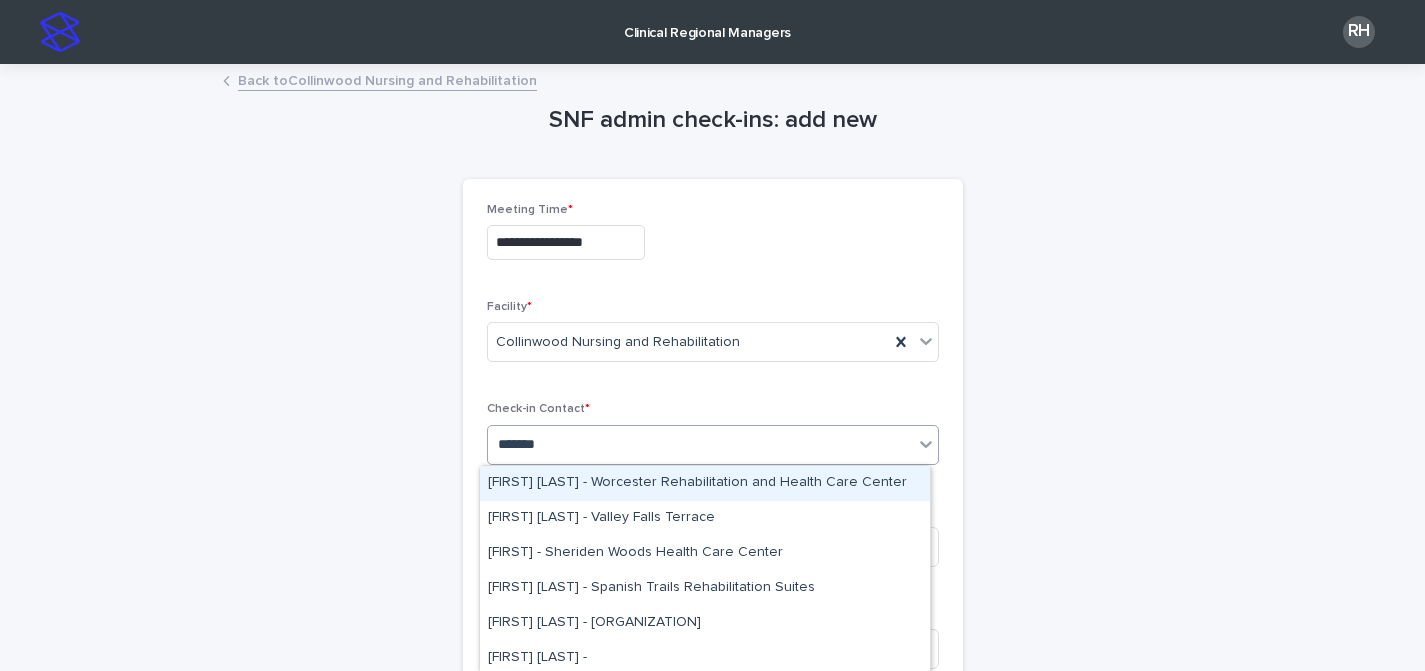 type on "********" 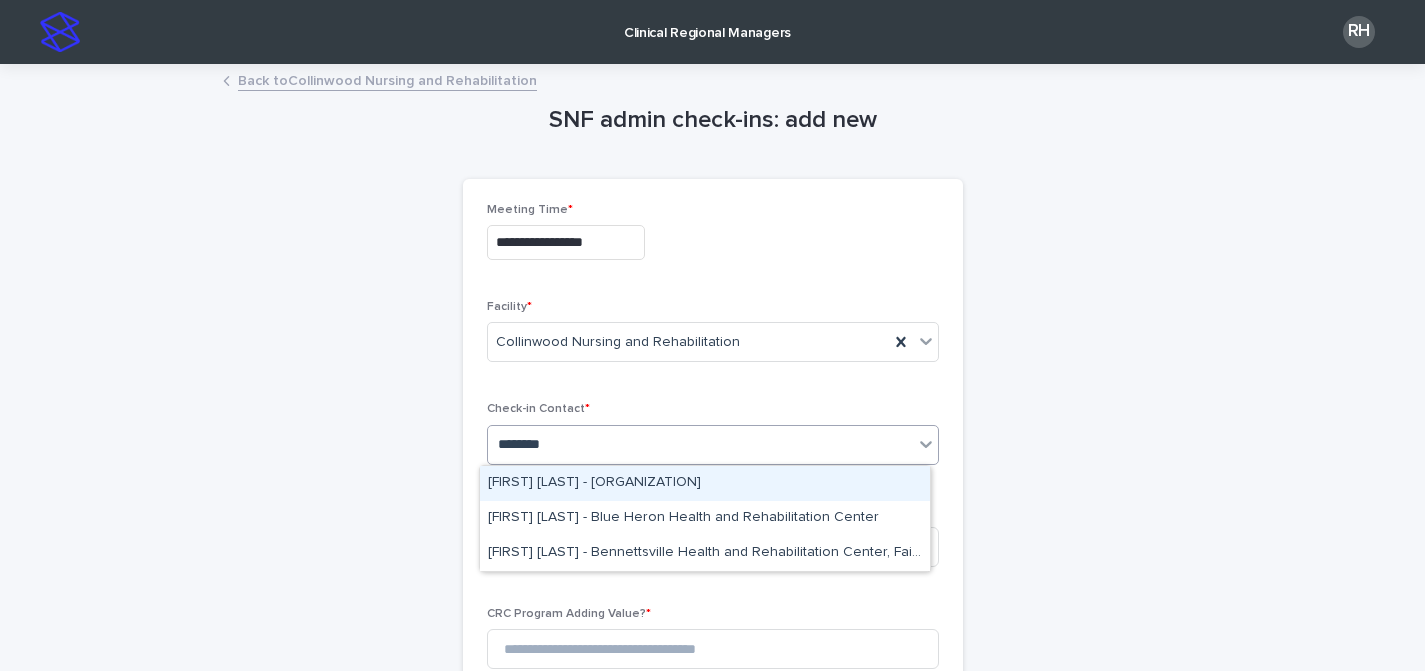 click on "[FIRST] [LAST] - [ORGANIZATION]" at bounding box center [705, 483] 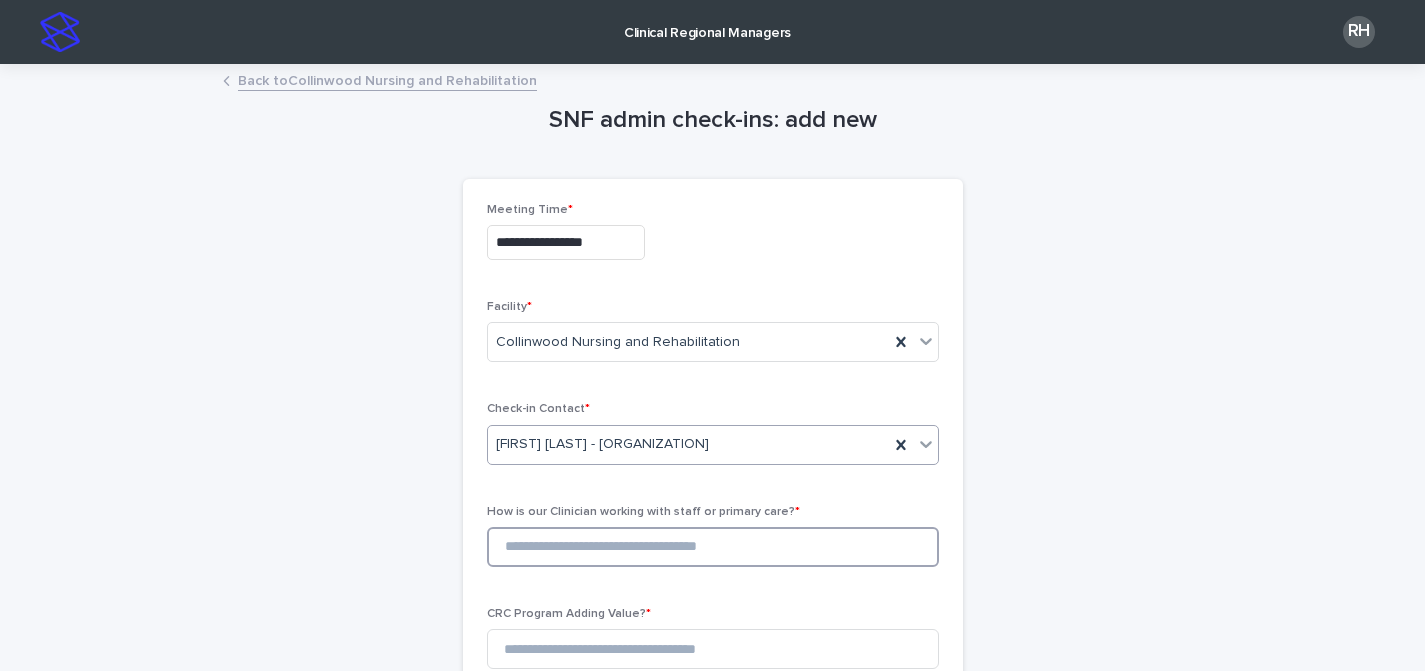 click at bounding box center (713, 547) 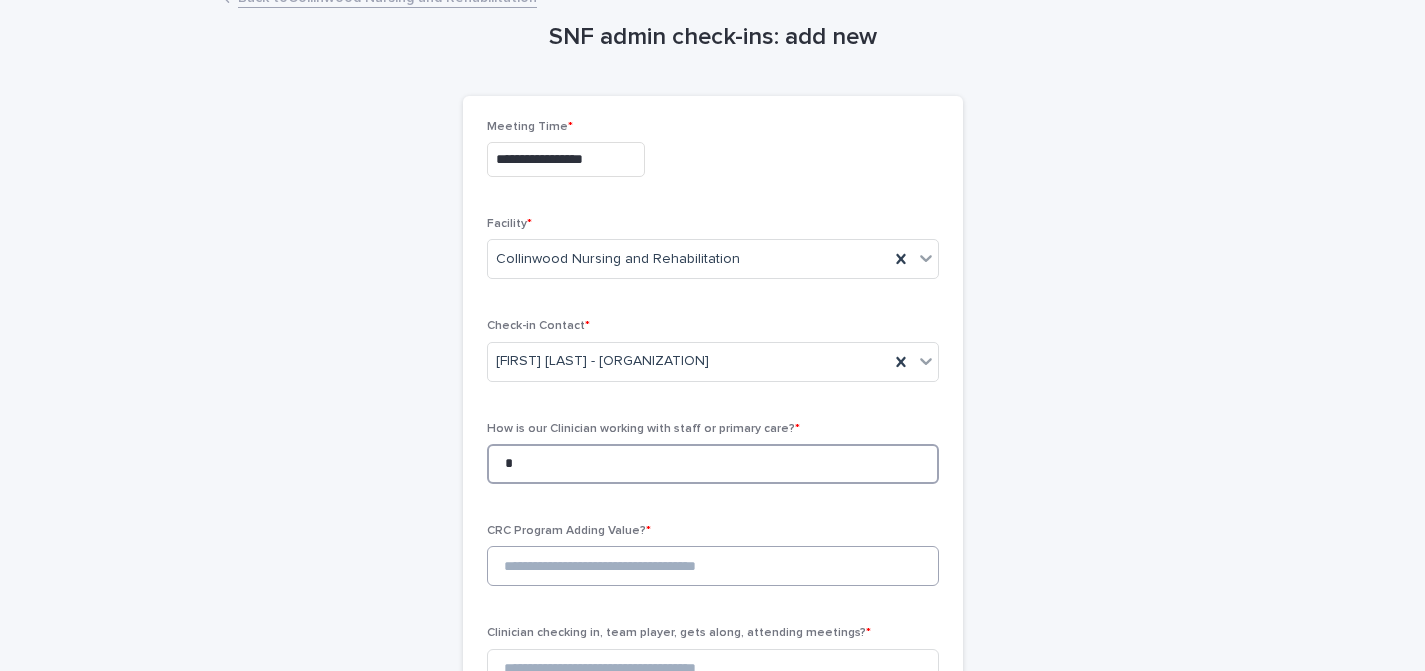 type on "*" 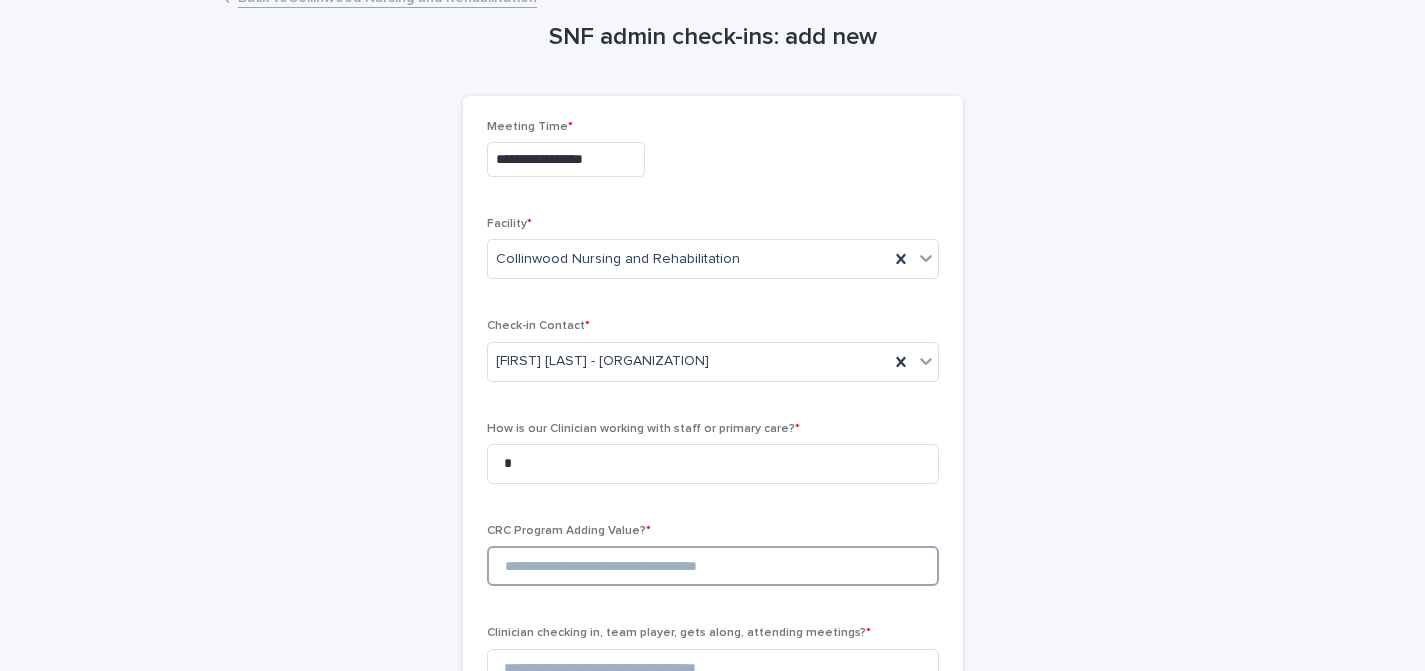 click at bounding box center (713, 566) 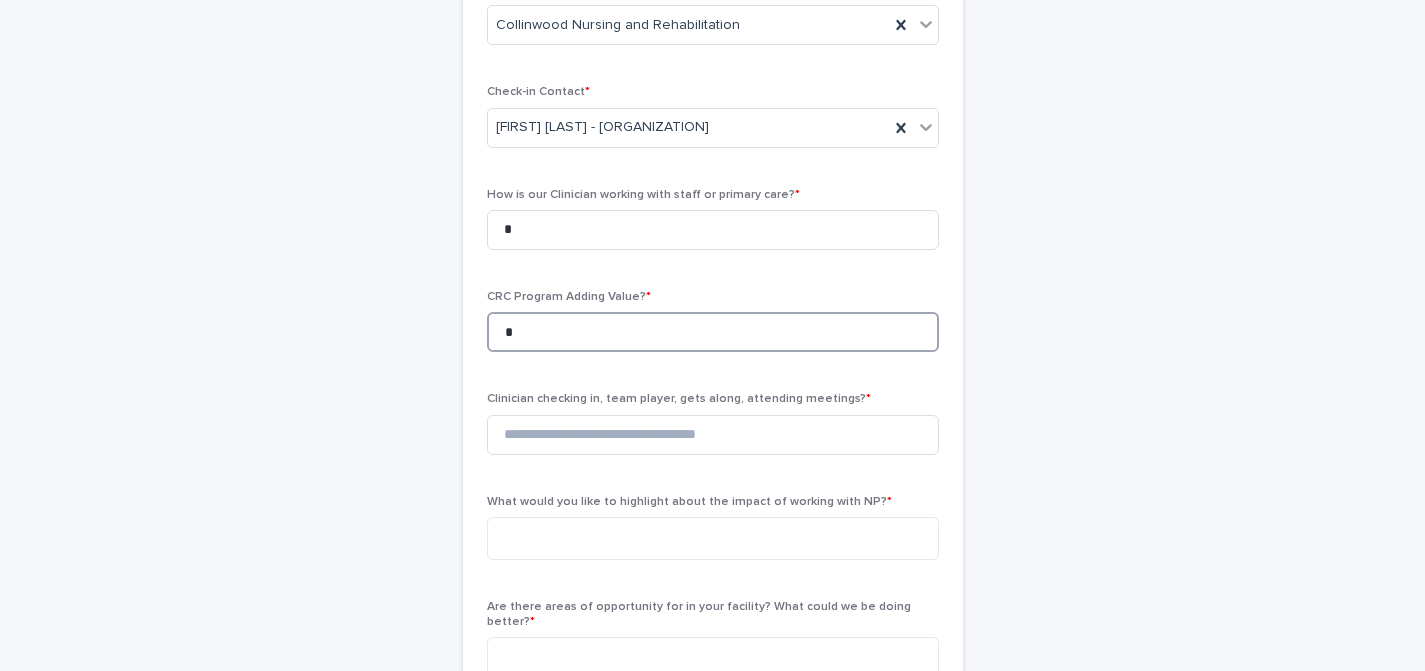 scroll, scrollTop: 328, scrollLeft: 0, axis: vertical 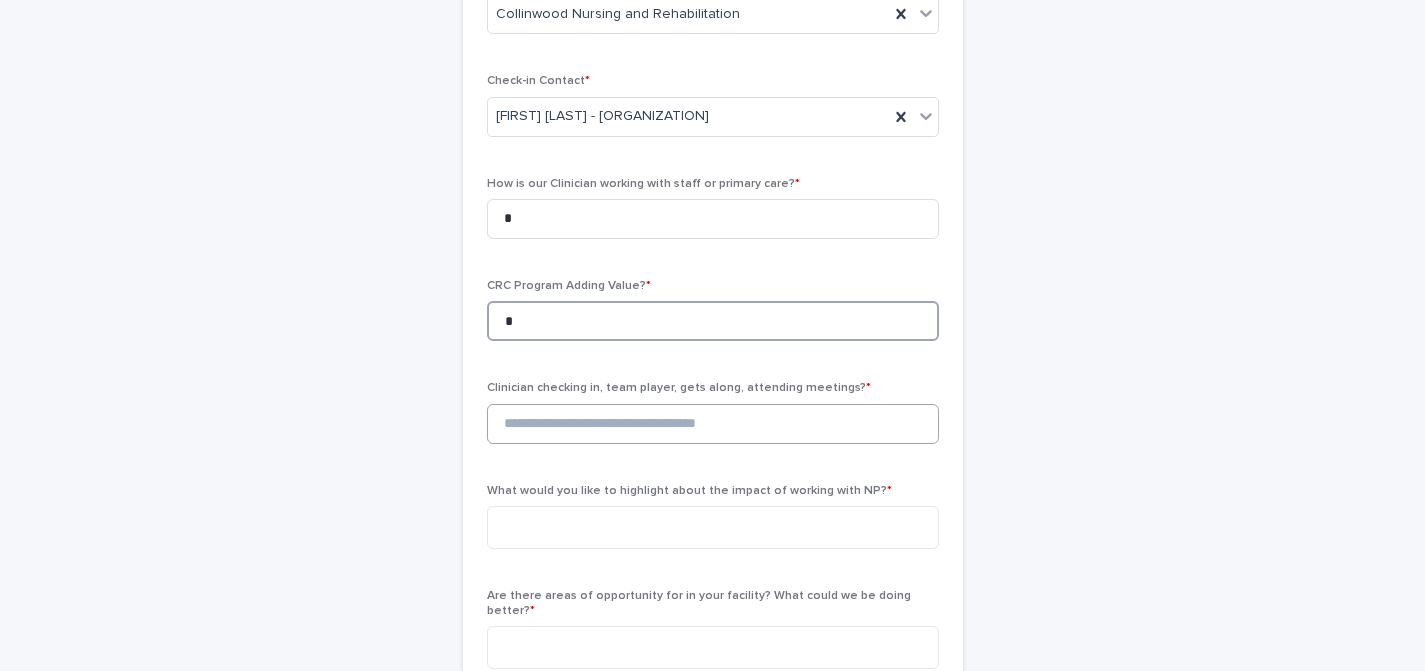 type on "*" 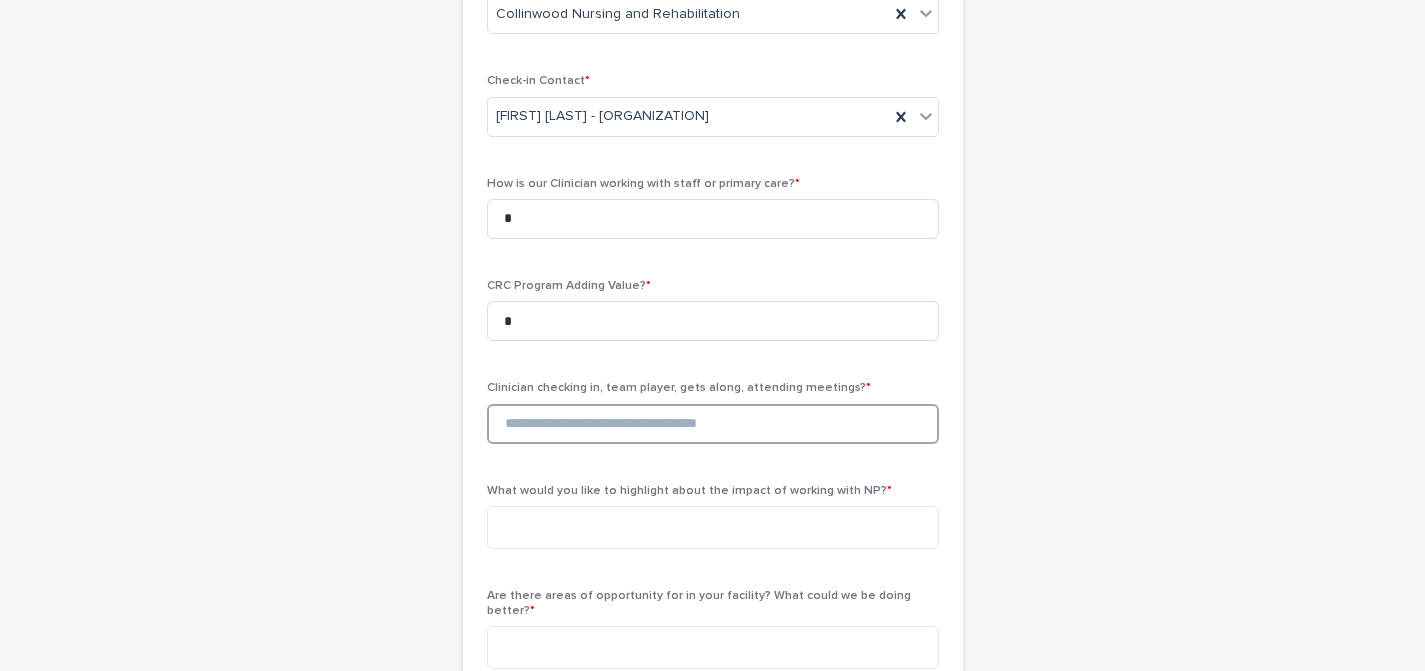 click at bounding box center (713, 424) 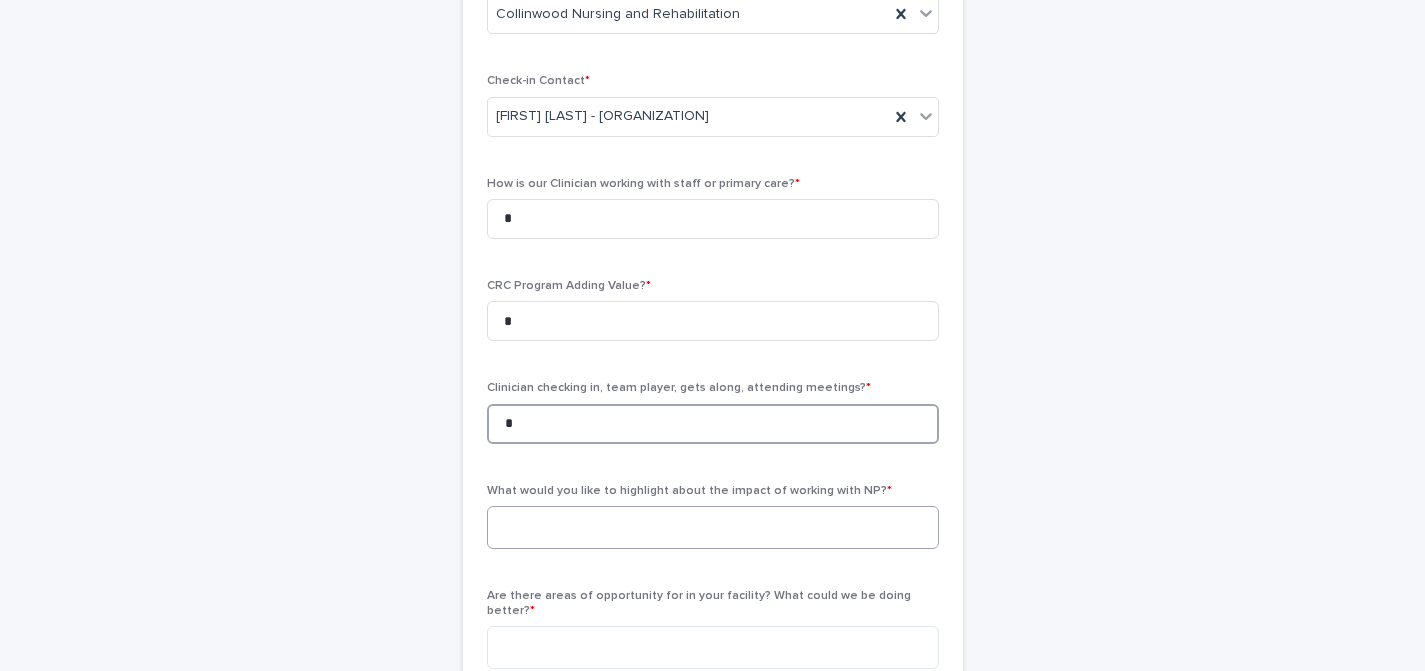 type on "*" 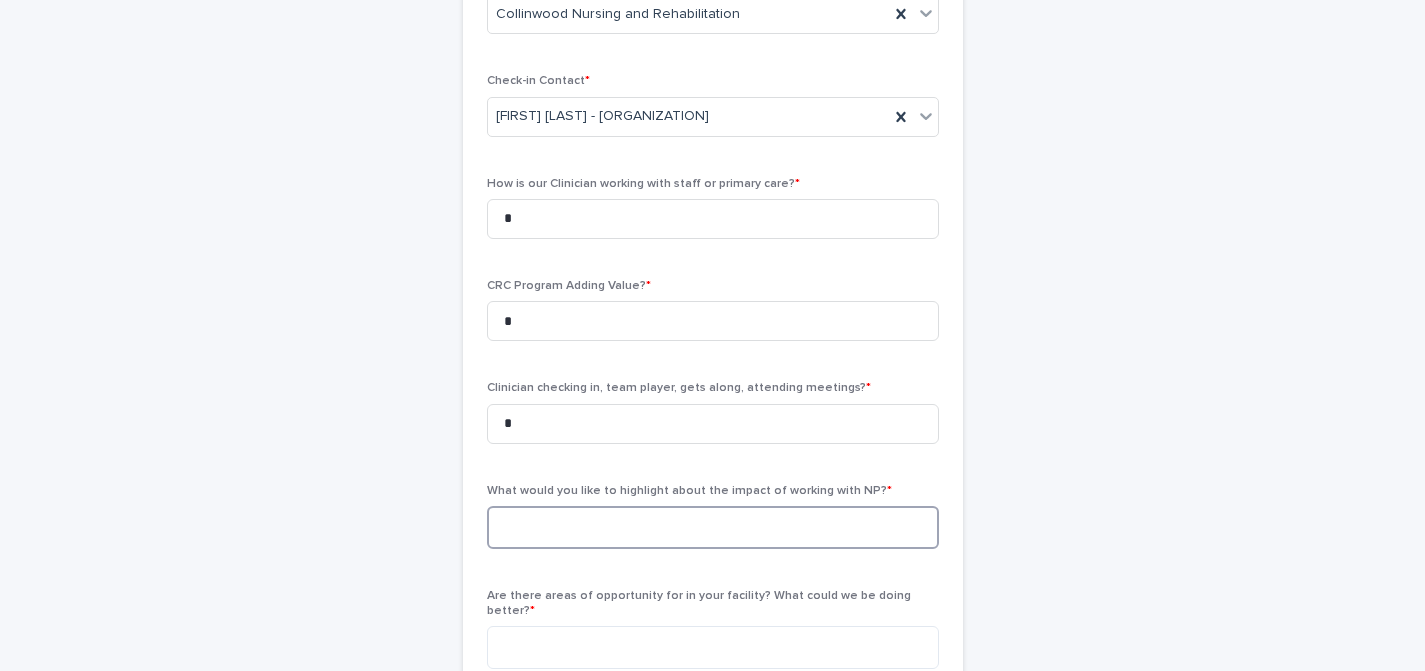 click at bounding box center (713, 527) 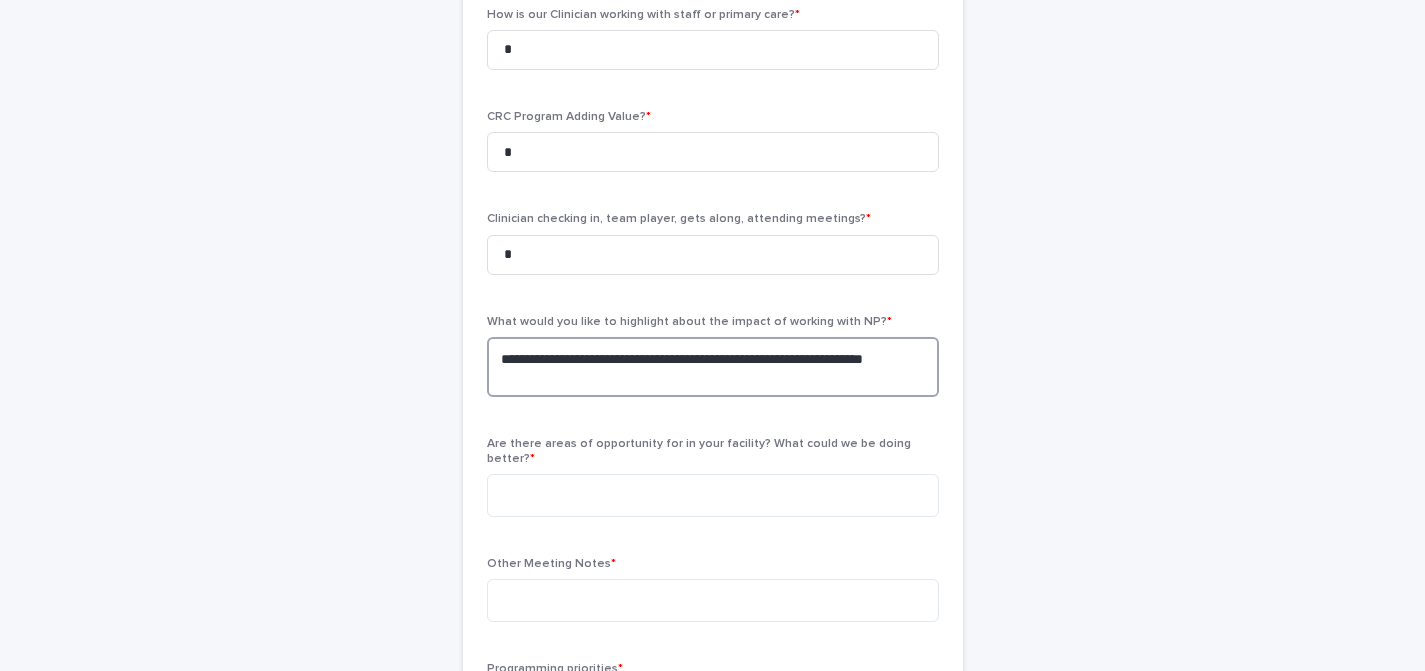 scroll, scrollTop: 502, scrollLeft: 0, axis: vertical 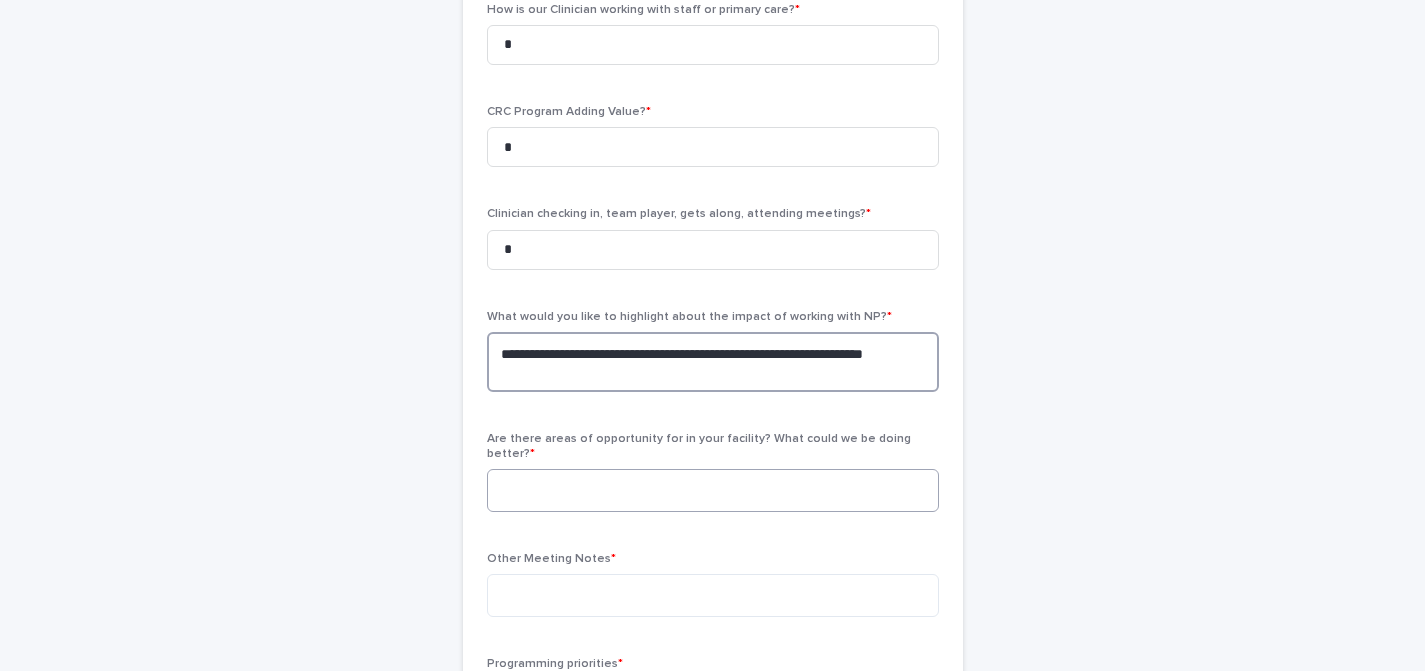 type on "**********" 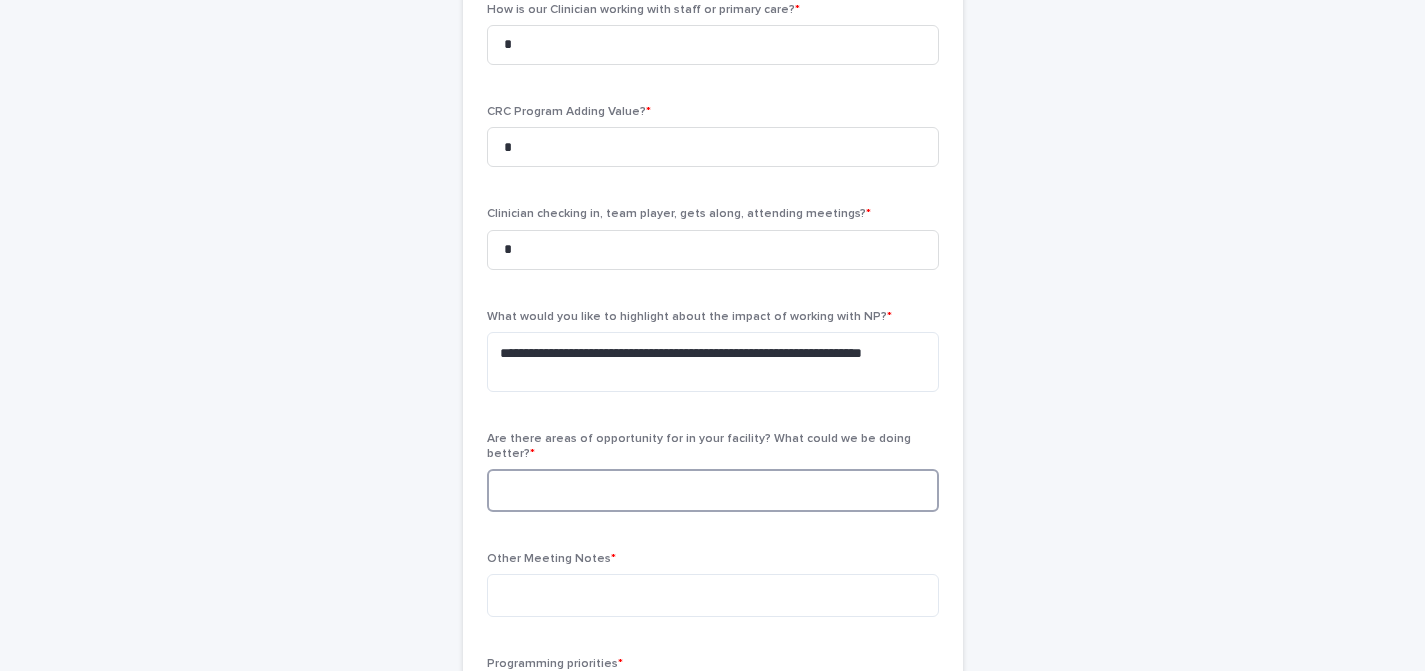 click at bounding box center (713, 490) 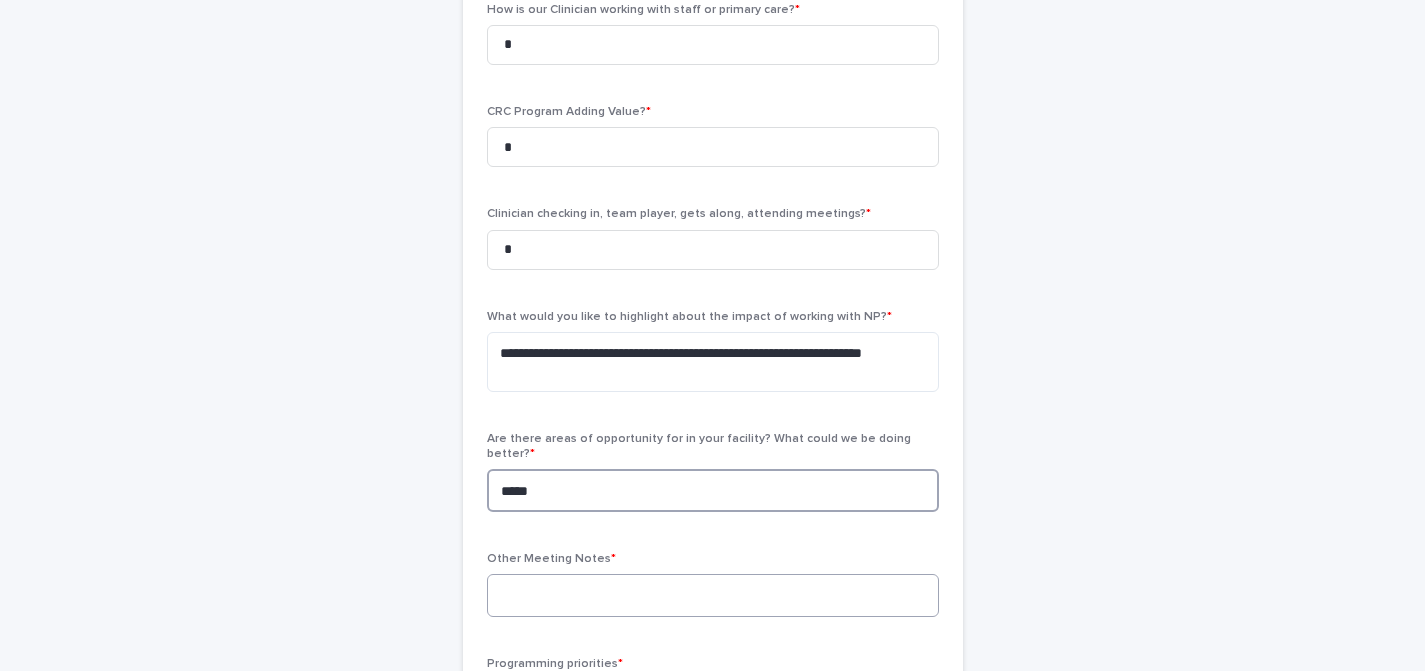 type on "****" 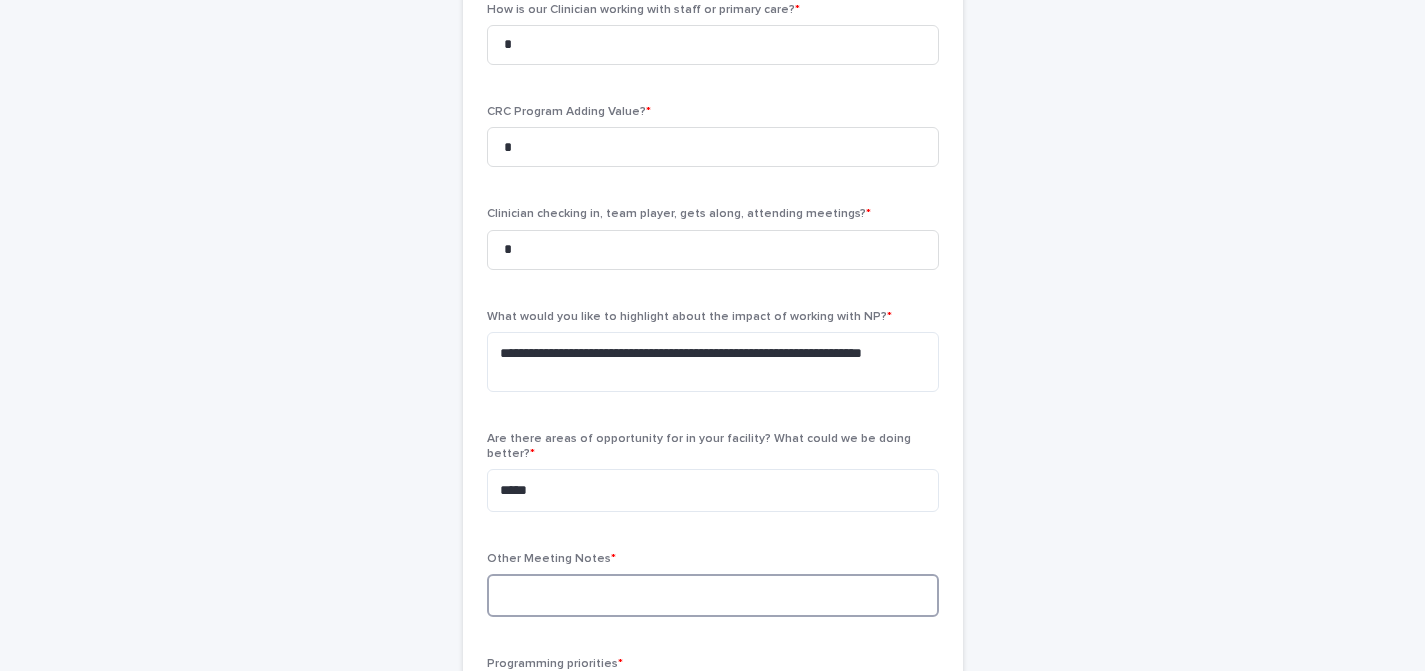 click at bounding box center (713, 595) 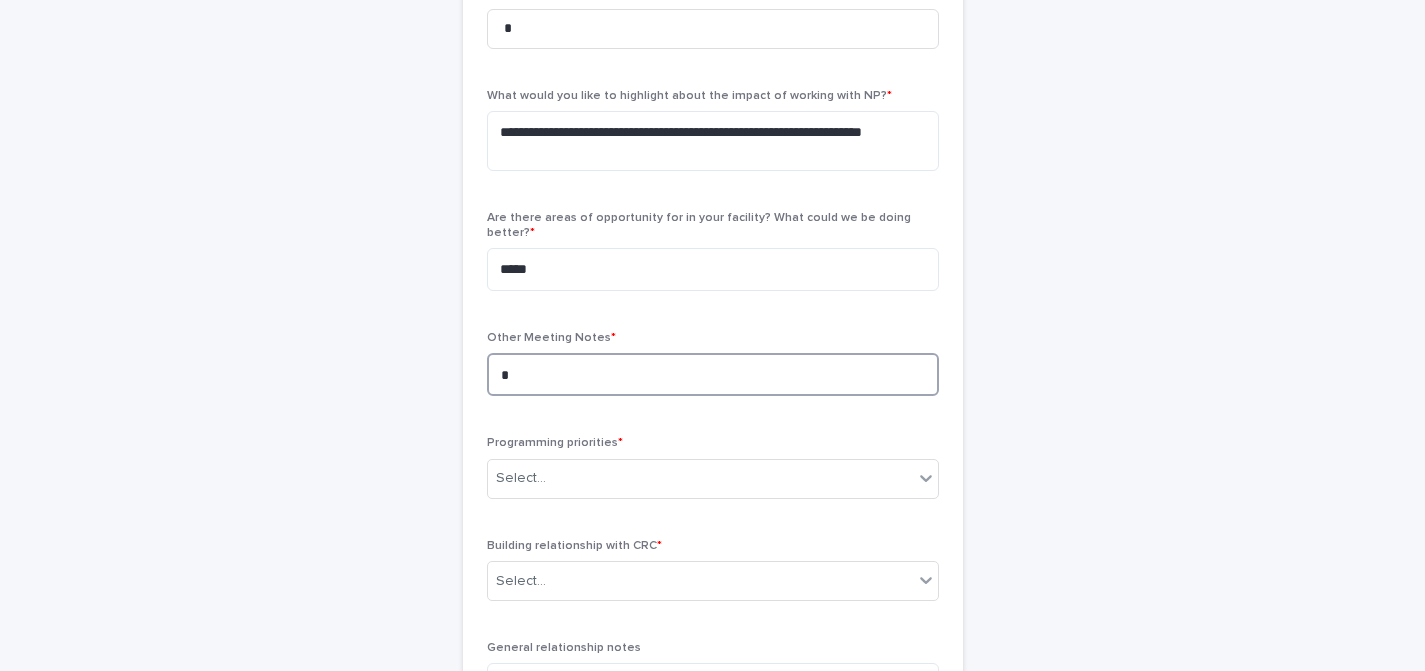 scroll, scrollTop: 729, scrollLeft: 0, axis: vertical 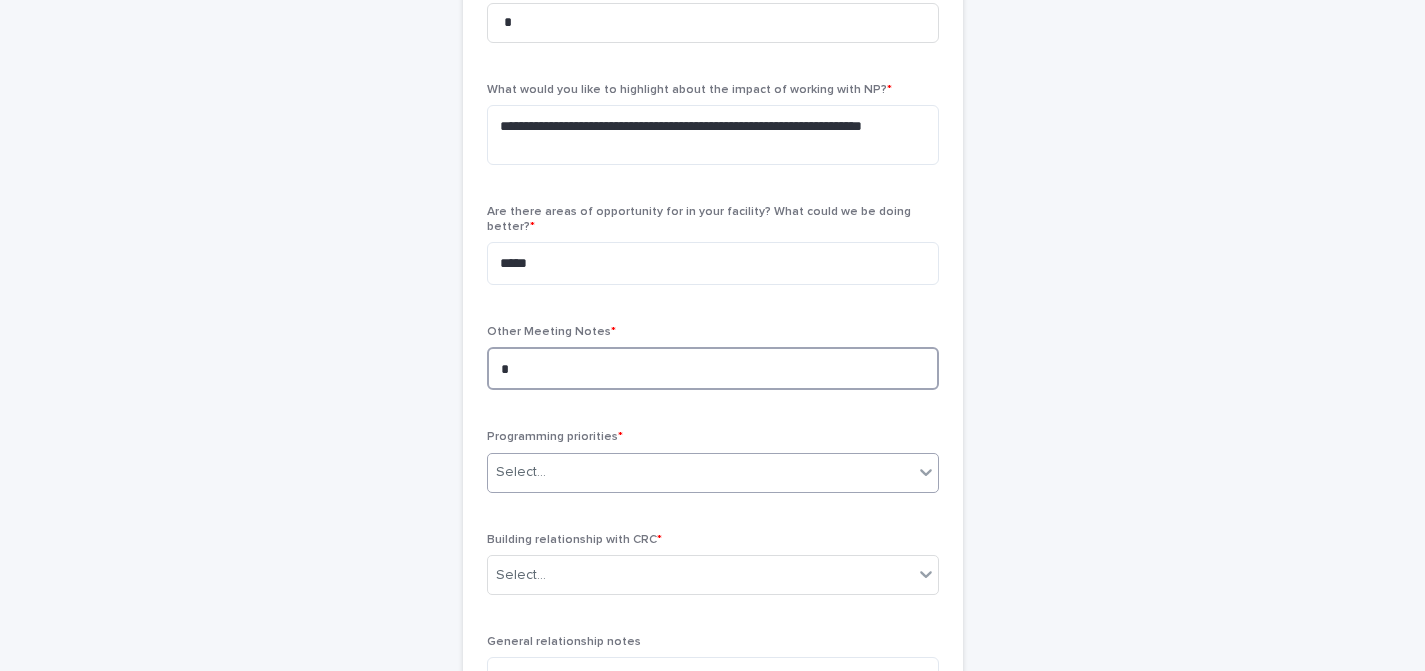 type on "*" 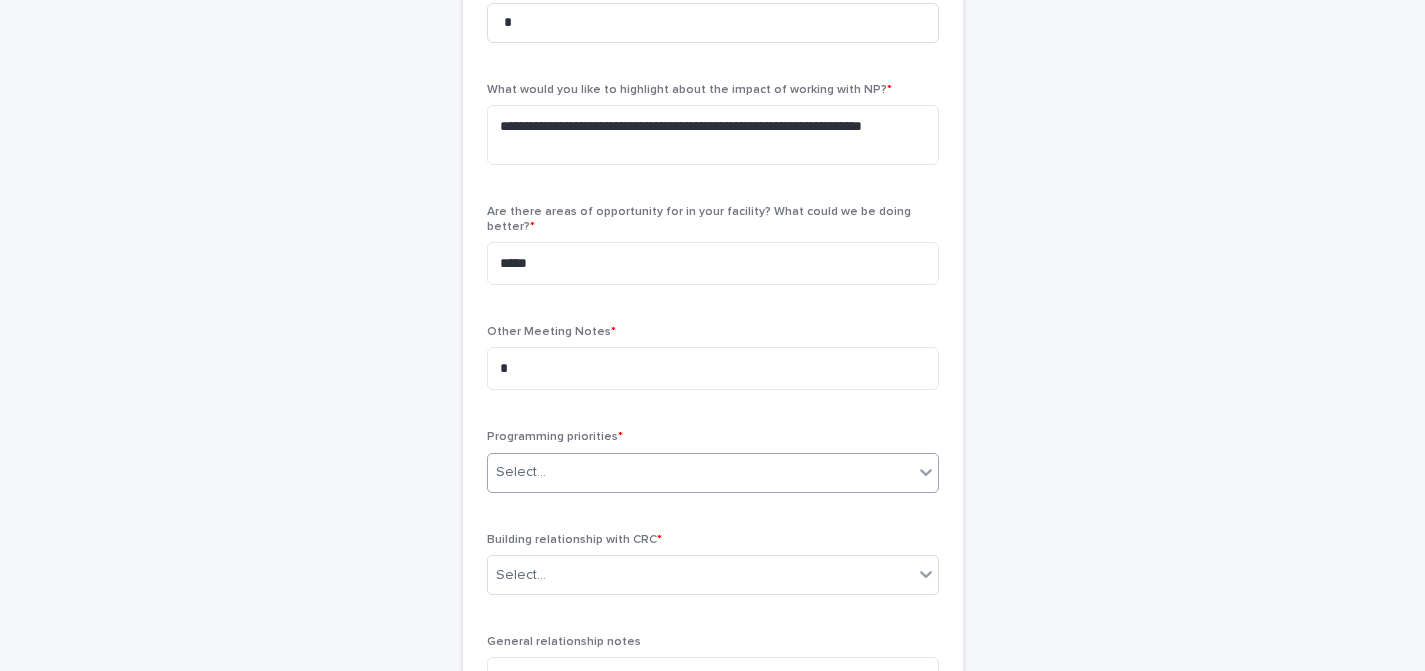 click on "Select..." at bounding box center (700, 472) 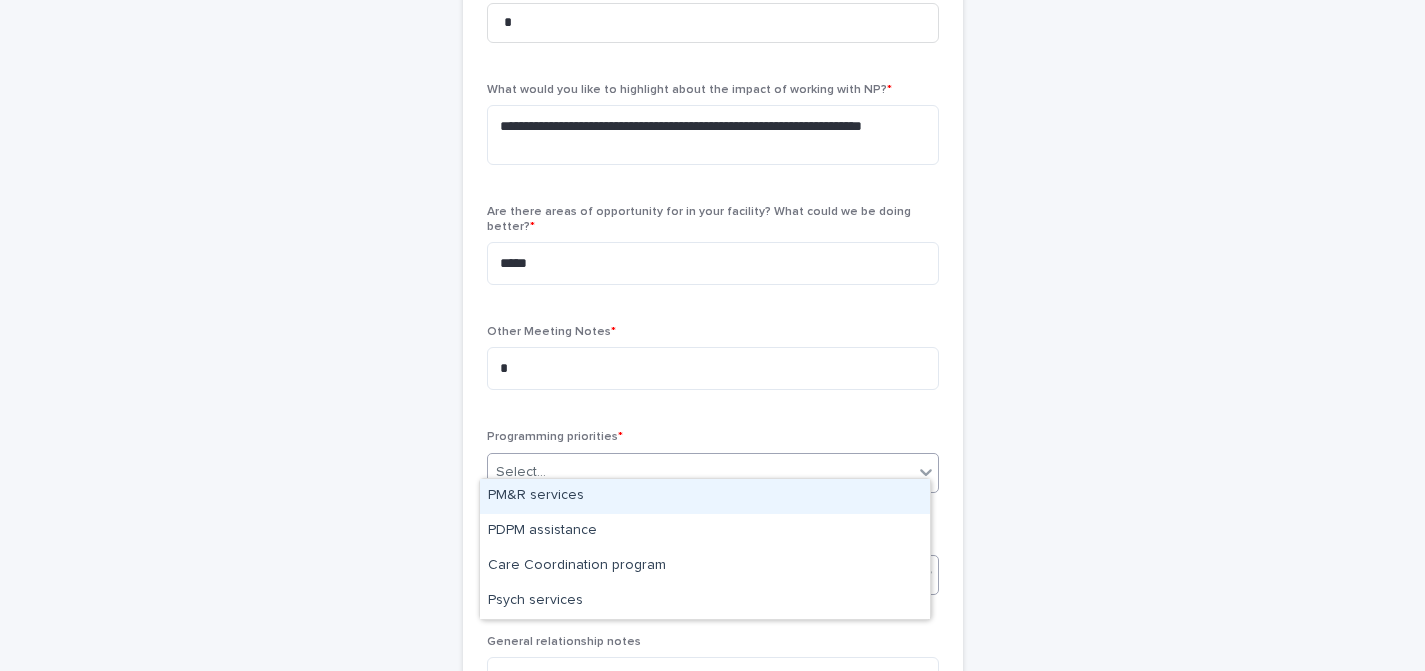 drag, startPoint x: 537, startPoint y: 489, endPoint x: 552, endPoint y: 551, distance: 63.788715 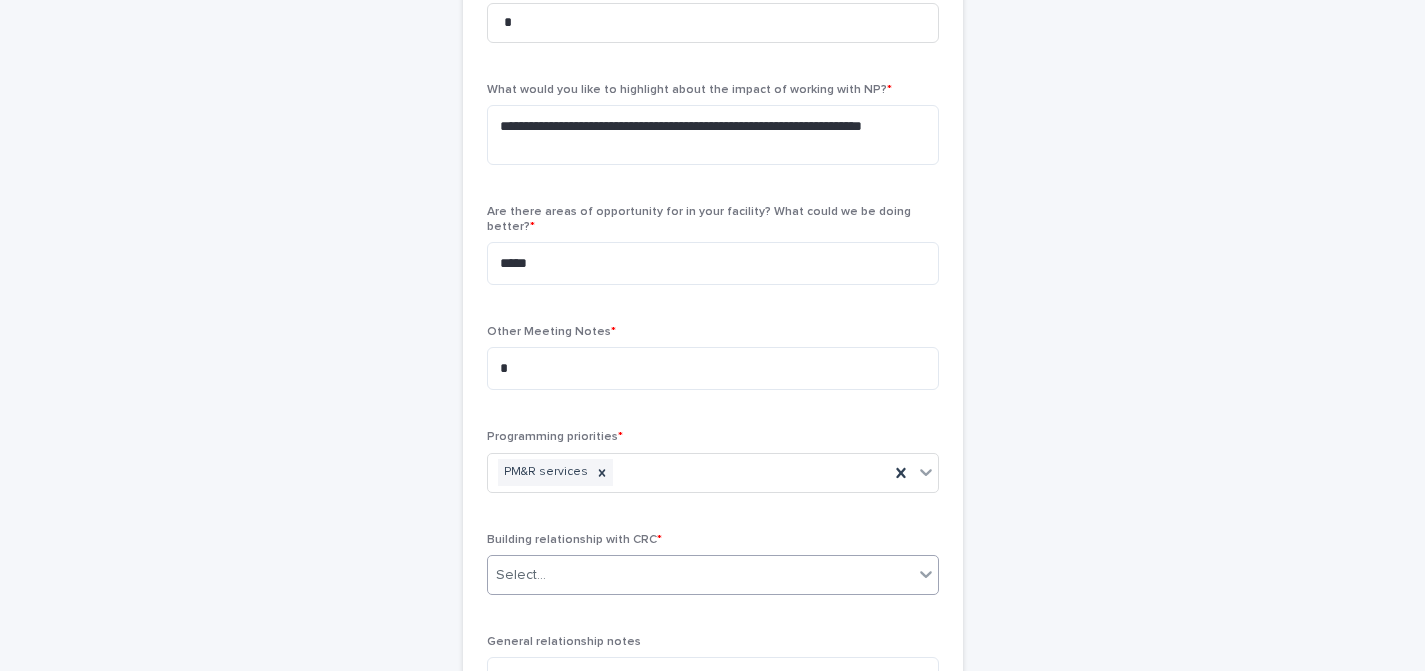 click on "Building relationship with CRC * Select..." at bounding box center (713, 572) 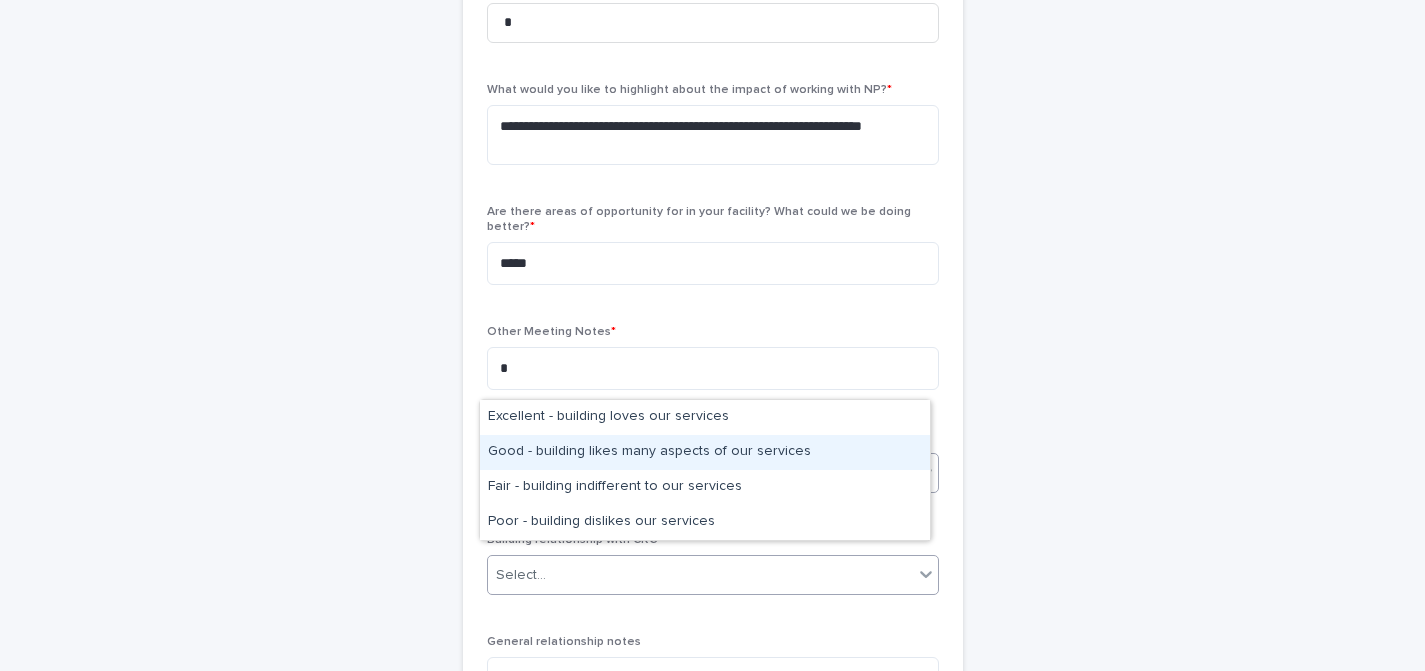 click on "Good - building likes many aspects of our services" at bounding box center (705, 452) 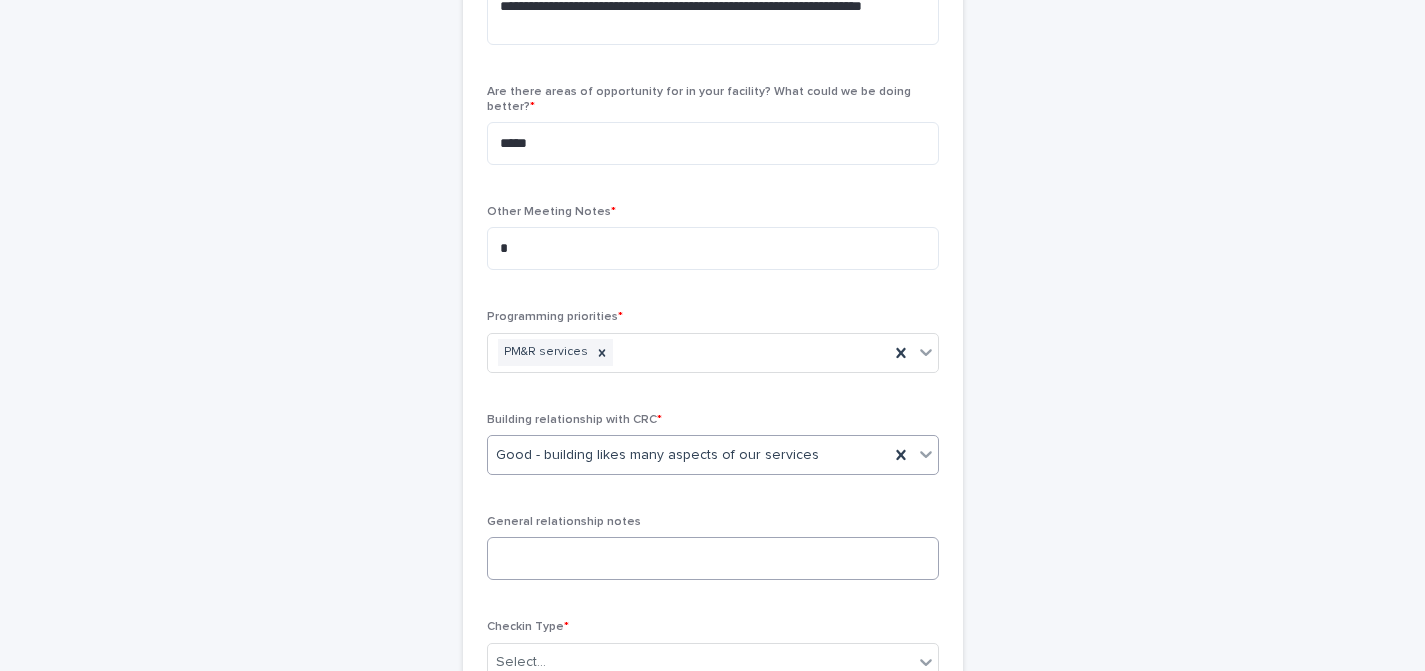 scroll, scrollTop: 864, scrollLeft: 0, axis: vertical 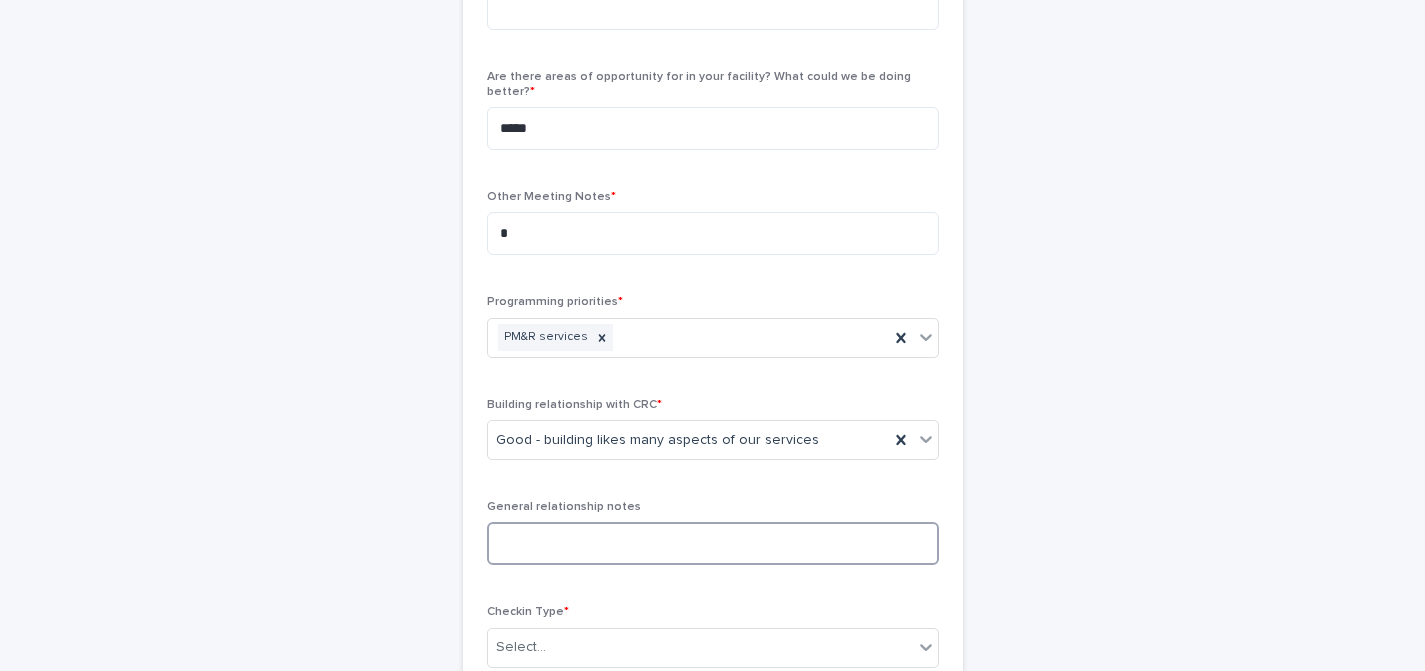 click at bounding box center [713, 543] 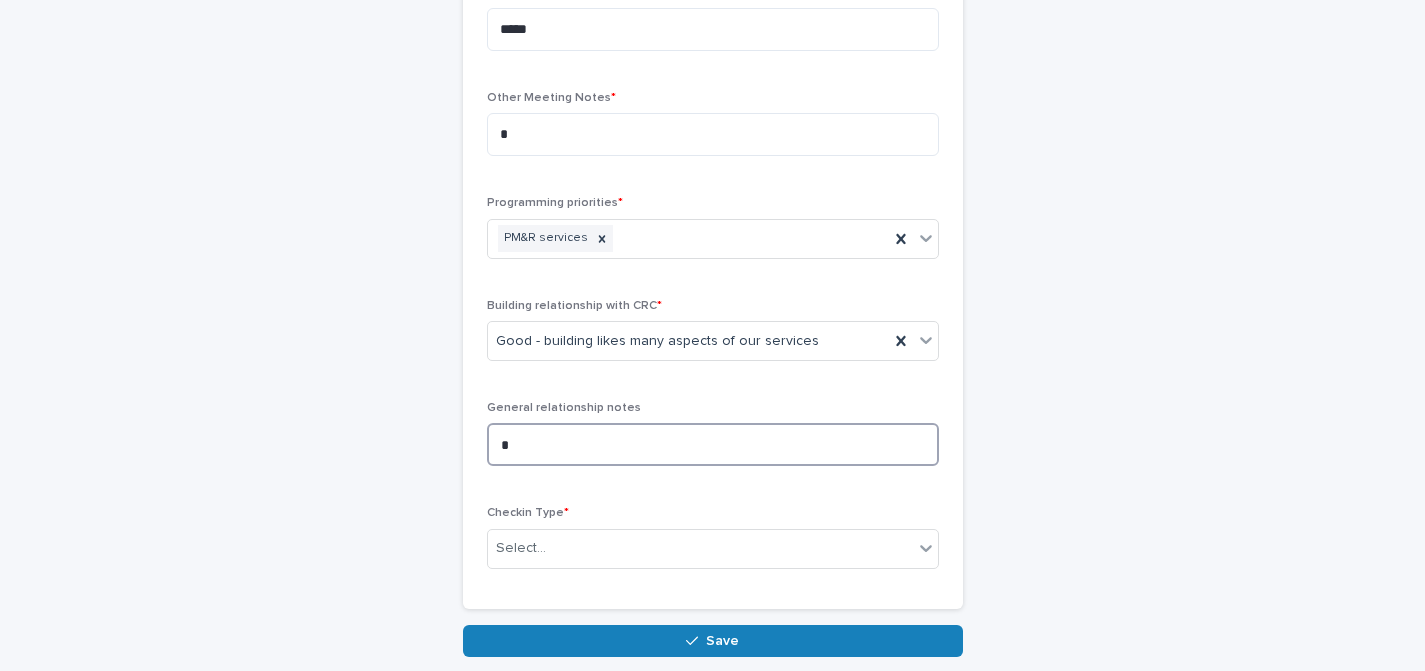 scroll, scrollTop: 1016, scrollLeft: 0, axis: vertical 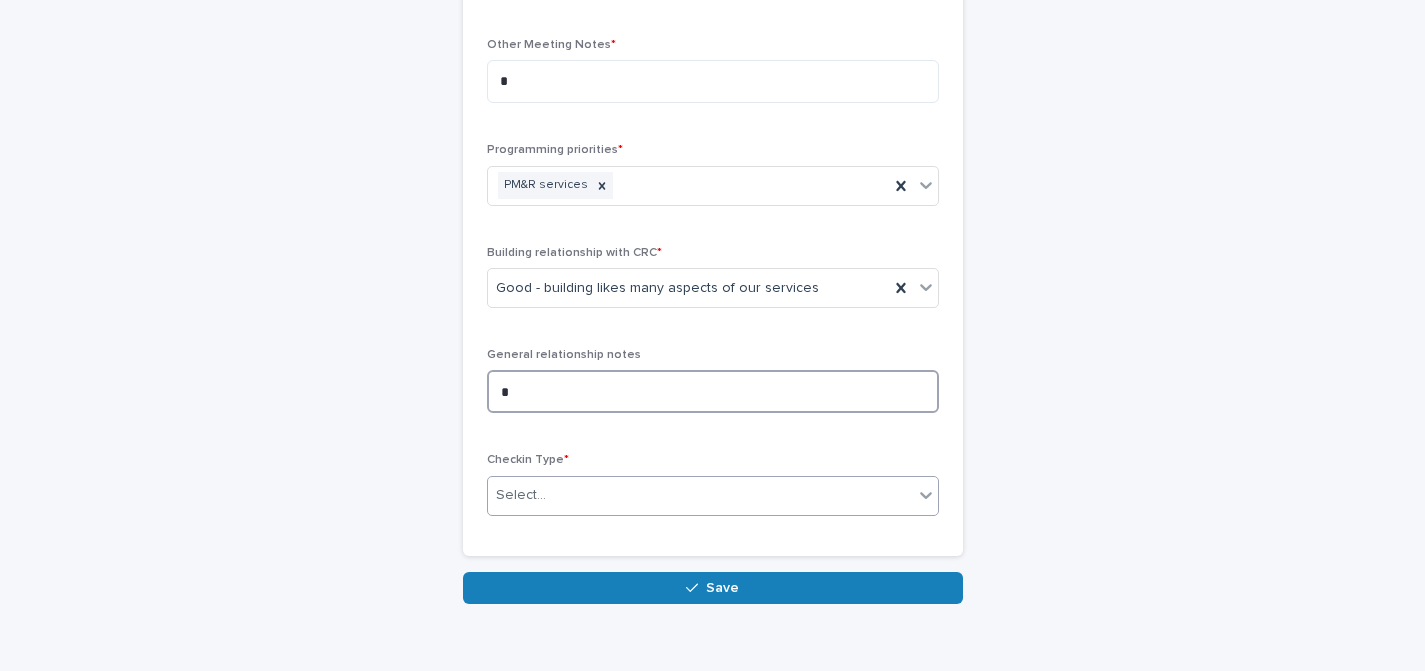type on "*" 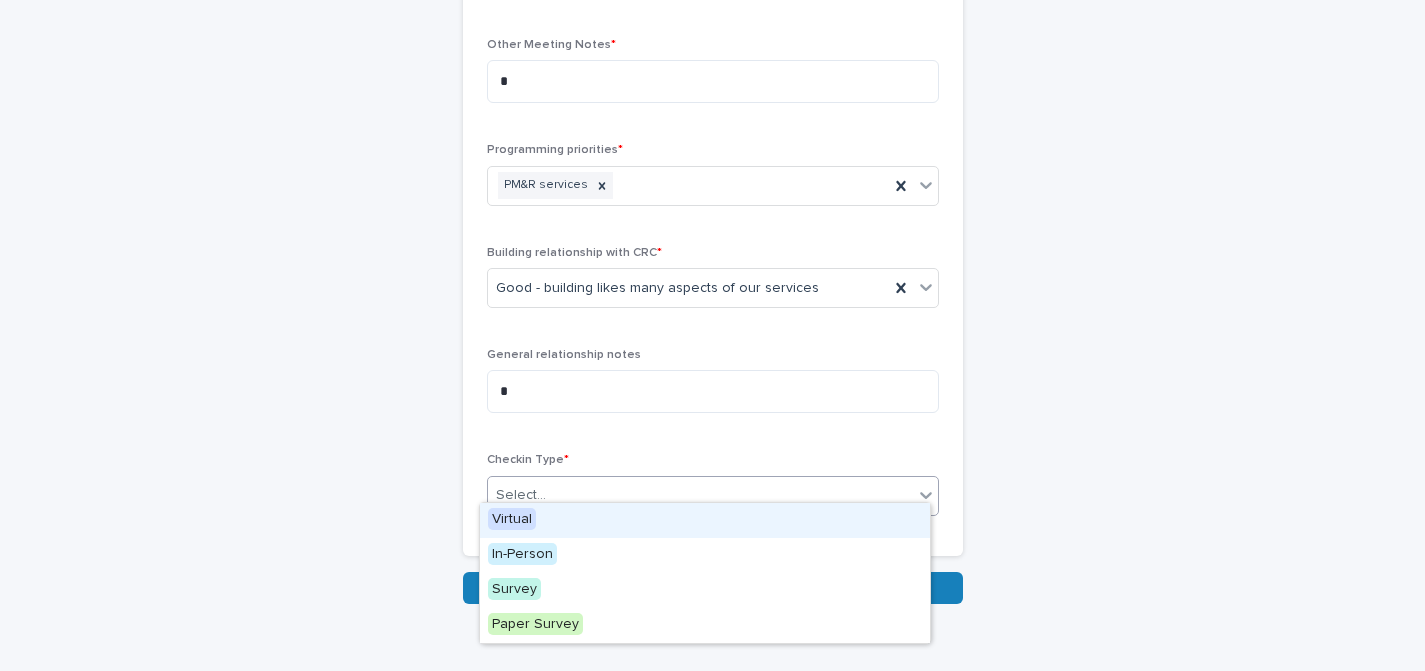 click on "Select..." at bounding box center (700, 495) 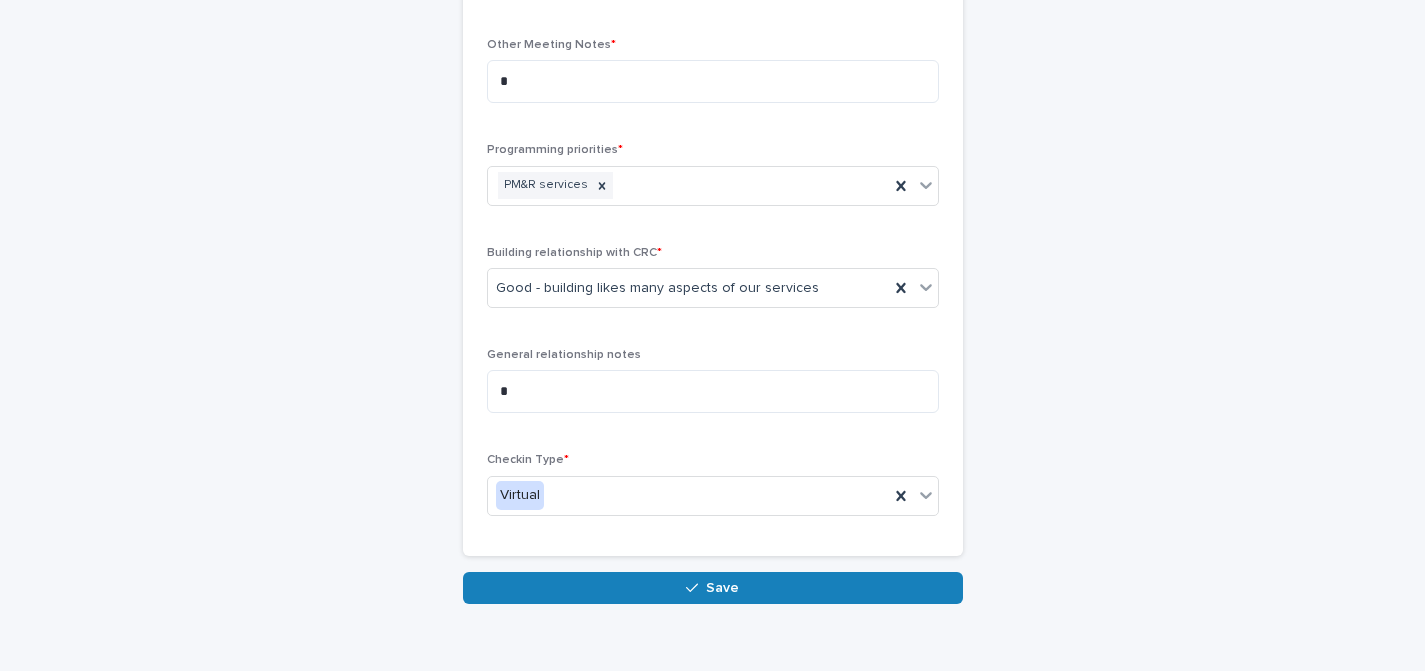 click on "**********" at bounding box center [713, -173] 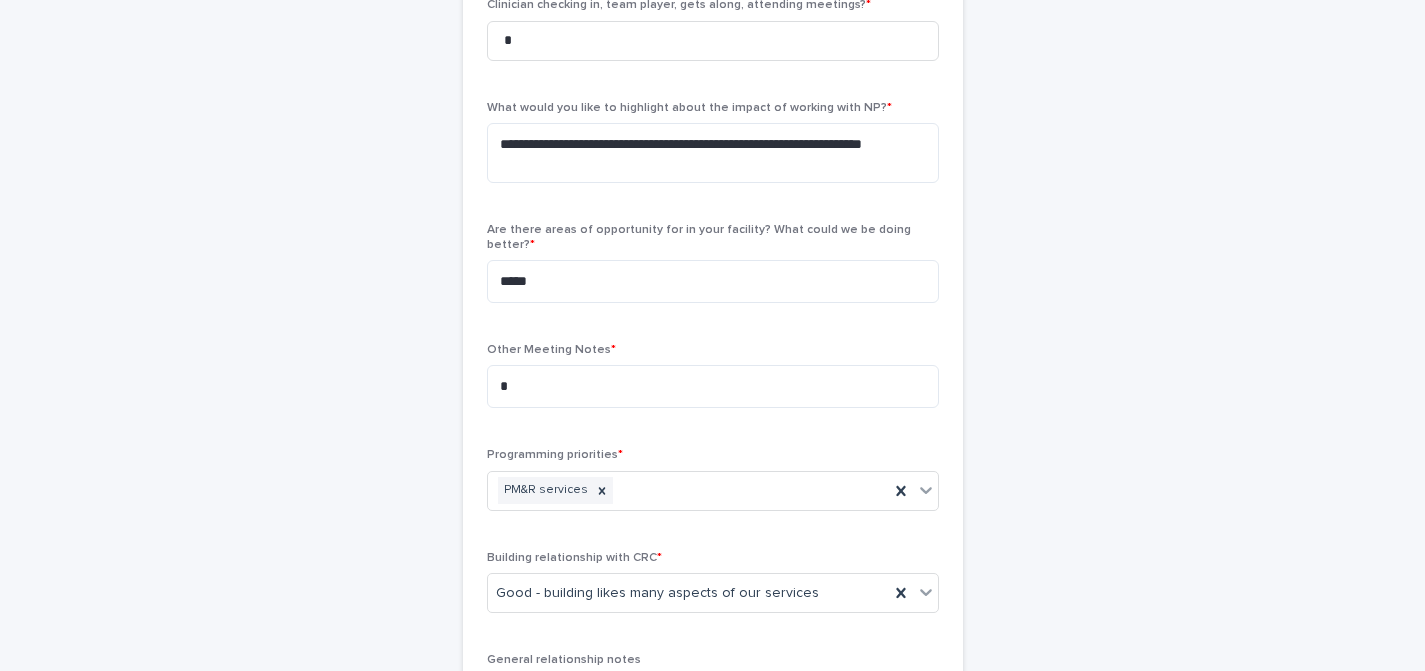 scroll, scrollTop: 706, scrollLeft: 0, axis: vertical 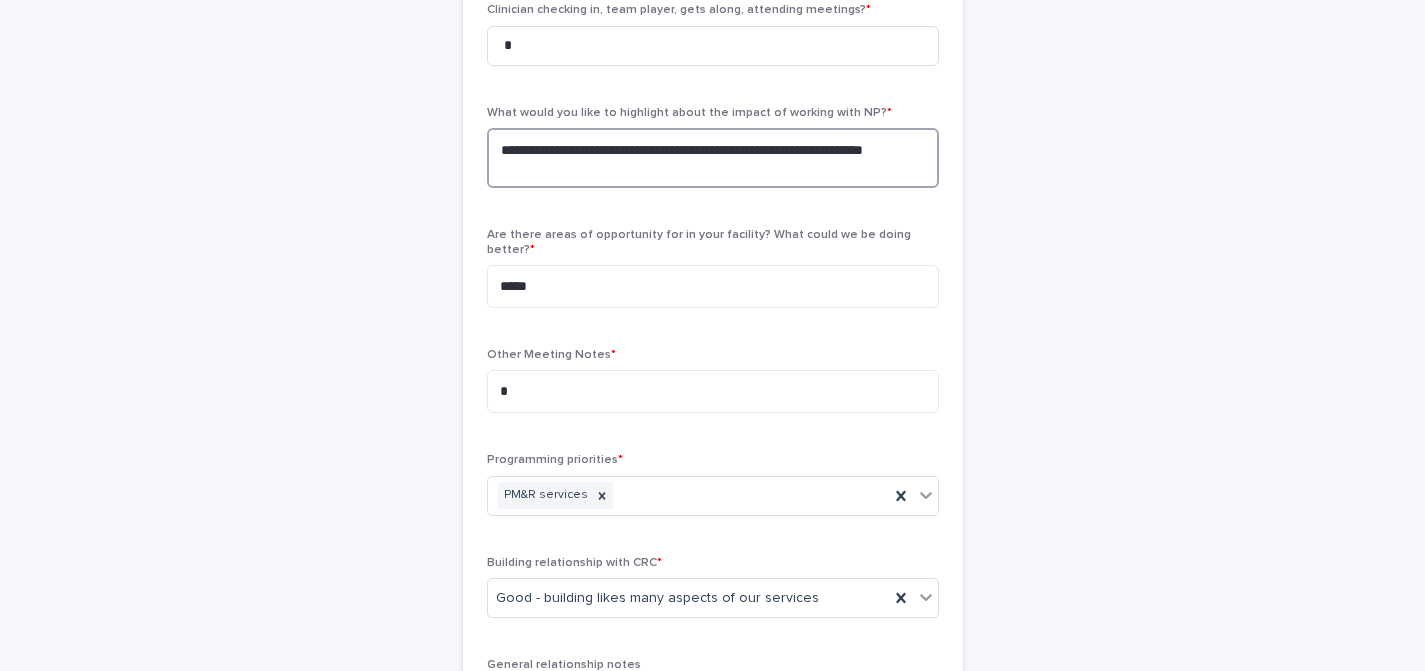 click on "**********" at bounding box center [713, 158] 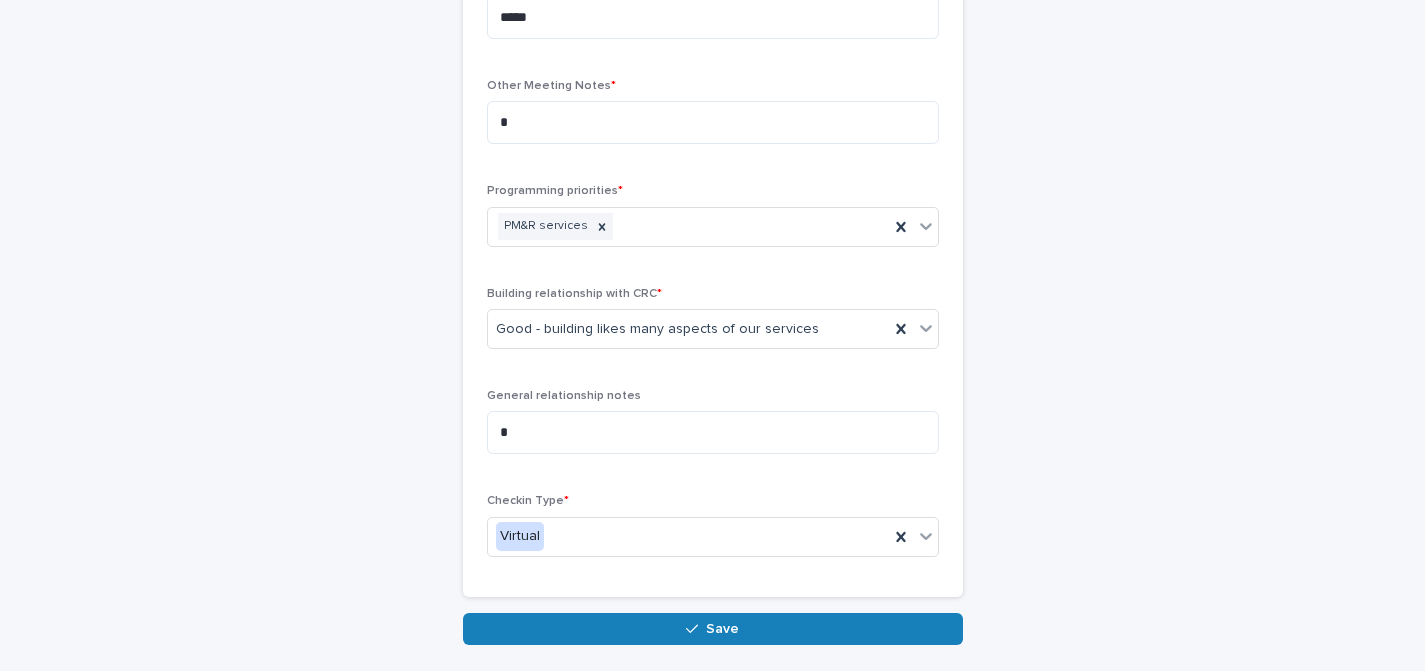 scroll, scrollTop: 984, scrollLeft: 0, axis: vertical 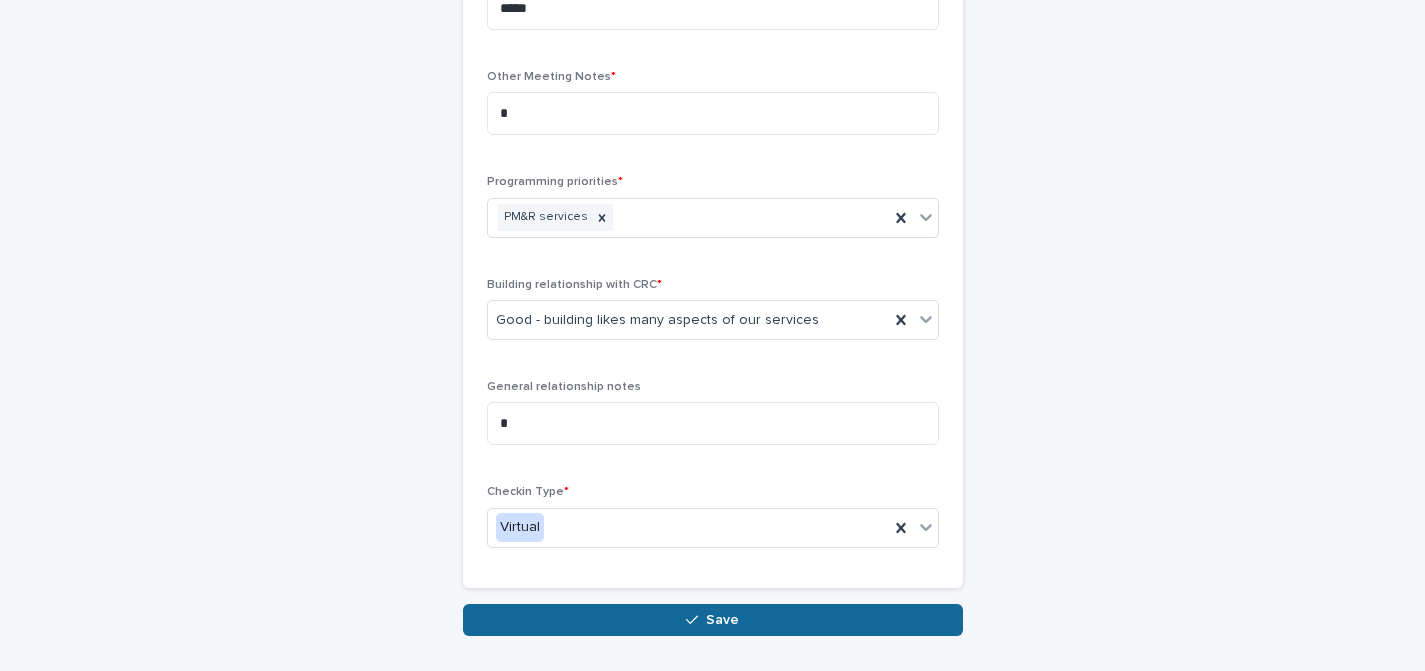 type on "**********" 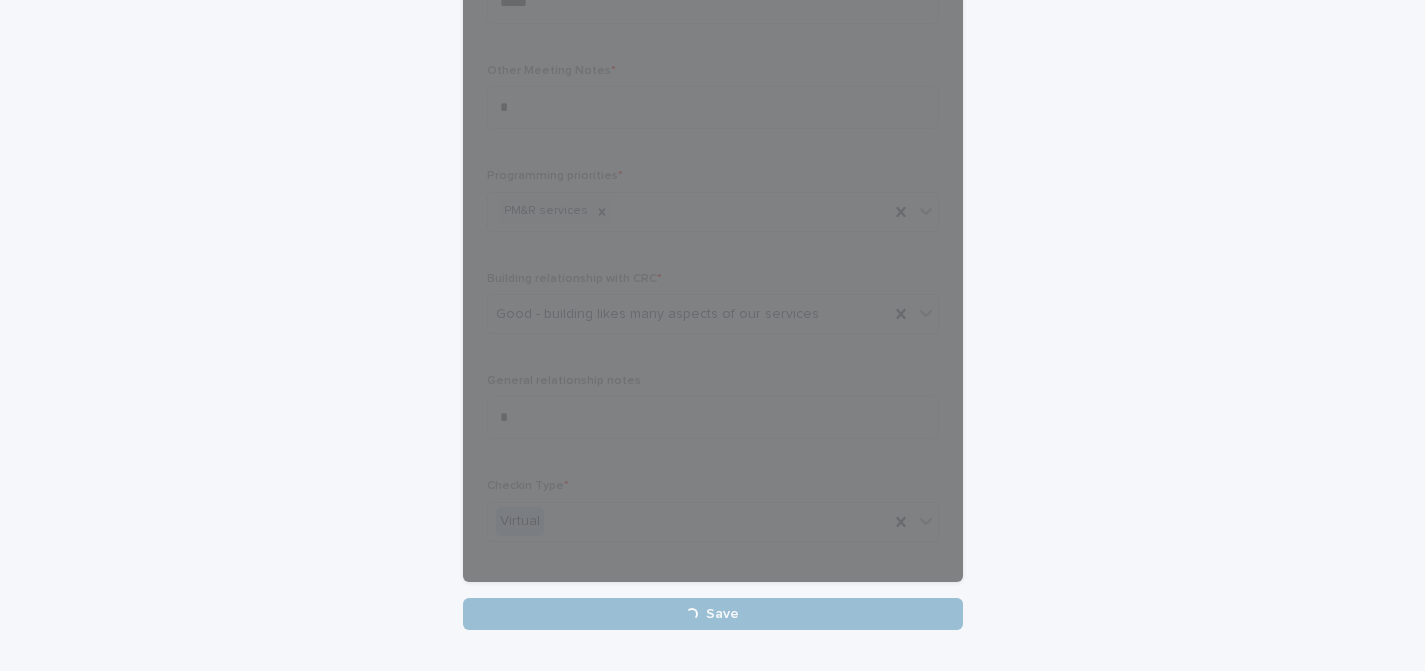 scroll, scrollTop: 988, scrollLeft: 0, axis: vertical 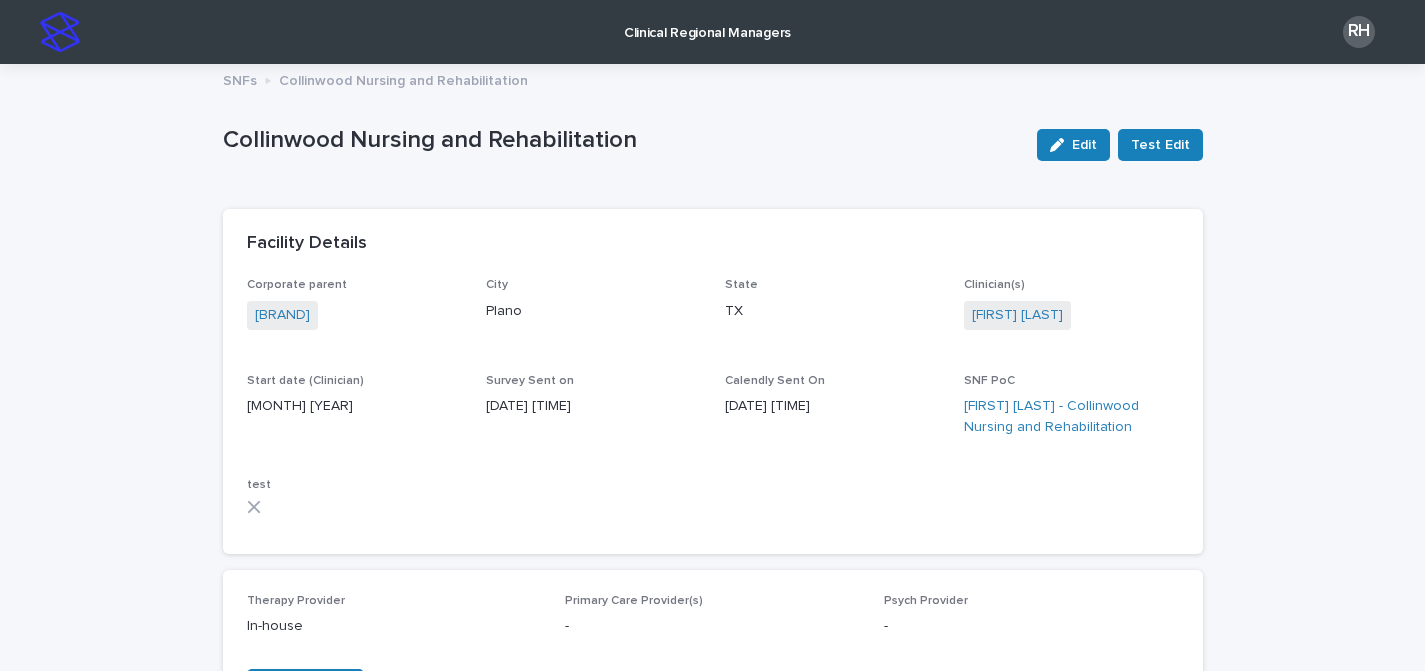 click on "Clinical Regional Managers" at bounding box center [707, 21] 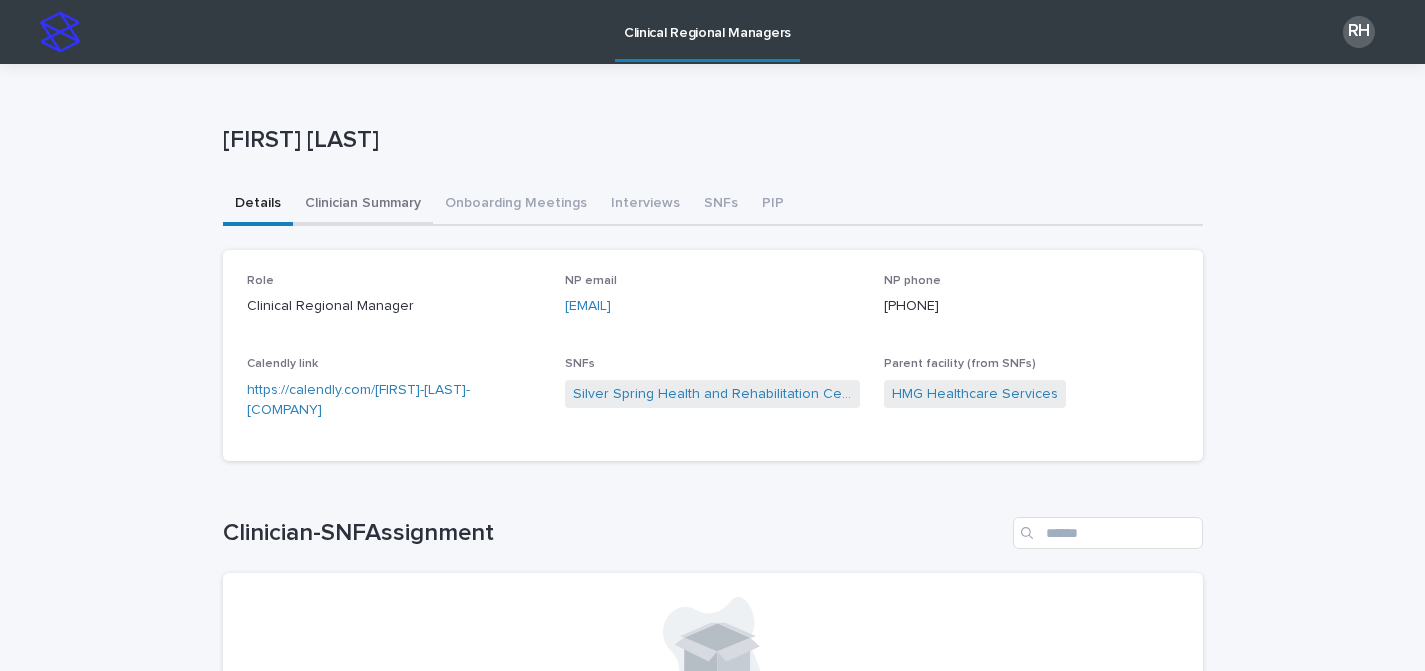 click on "Clinician Summary" at bounding box center [363, 205] 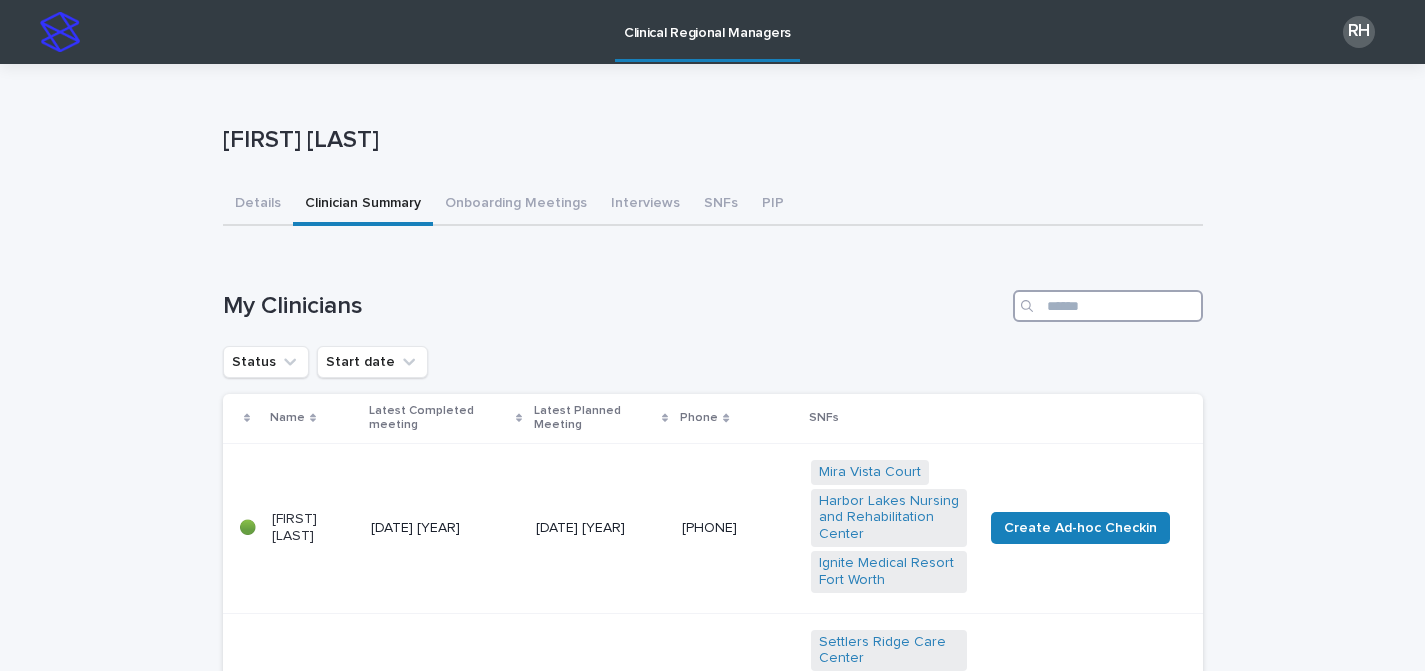 click at bounding box center (1108, 306) 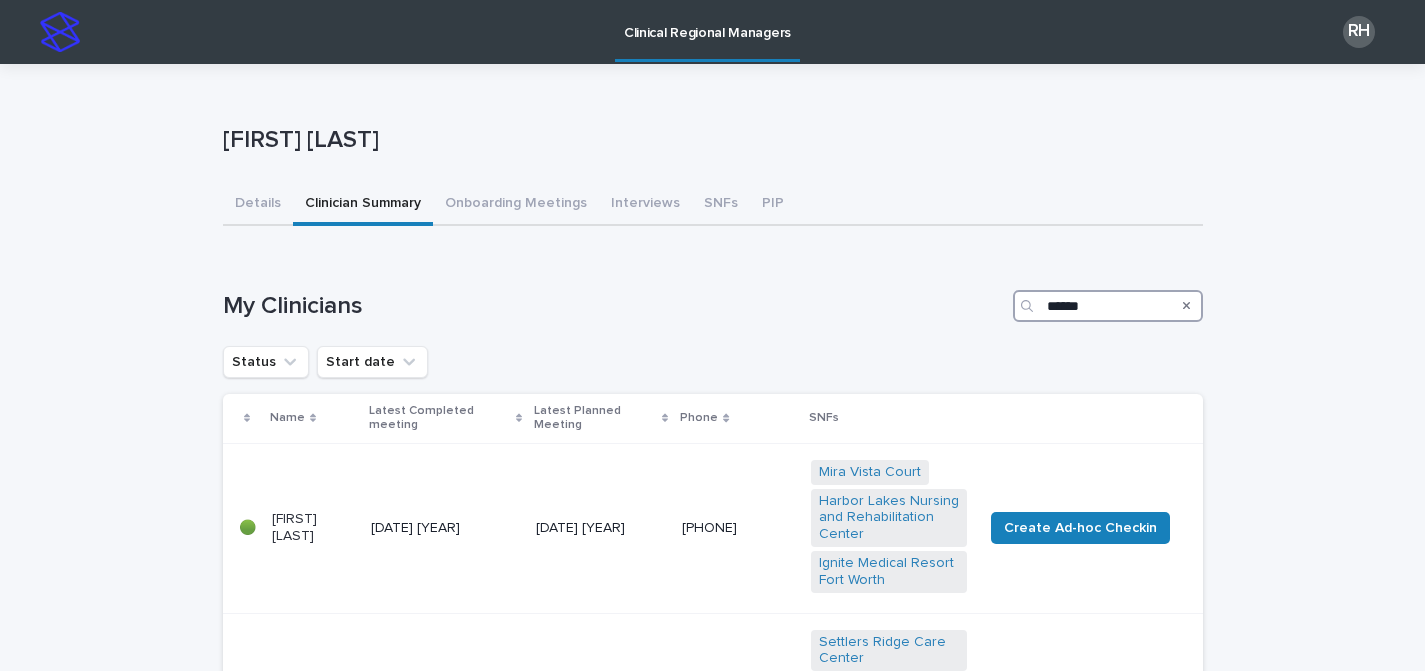 type on "******" 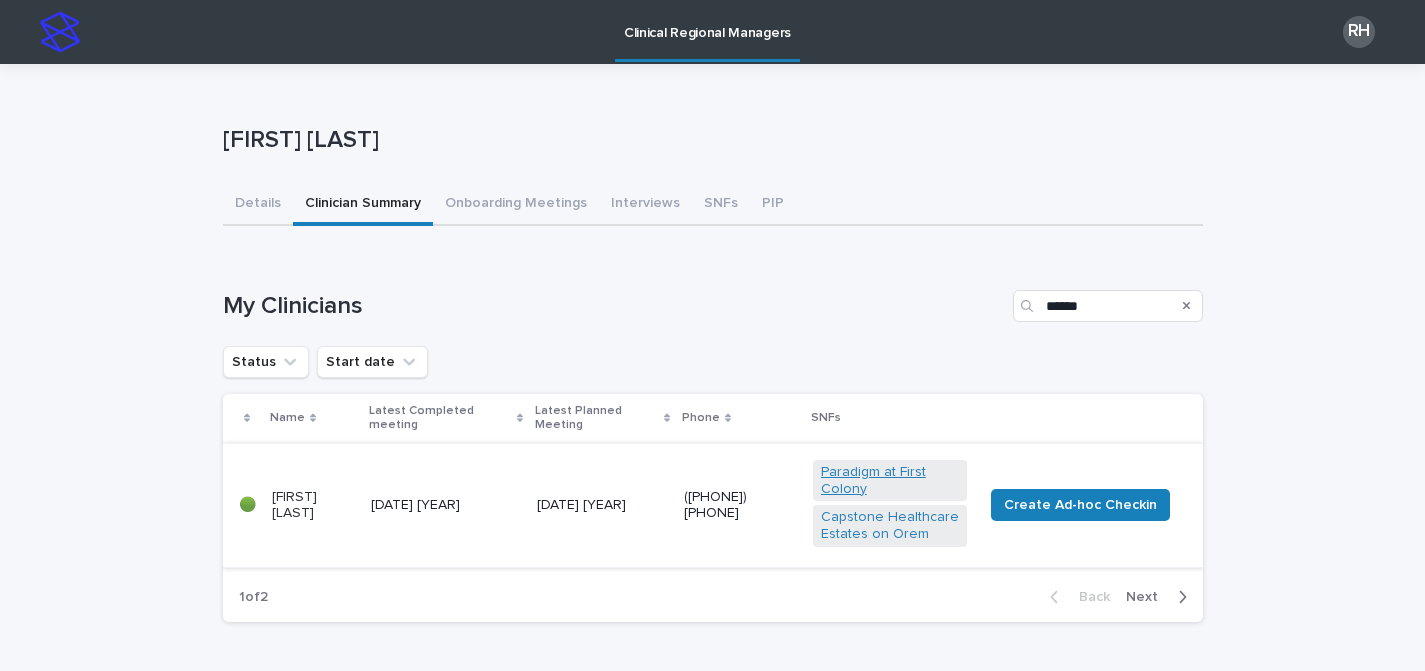 click on "Paradigm at First Colony" at bounding box center (890, 481) 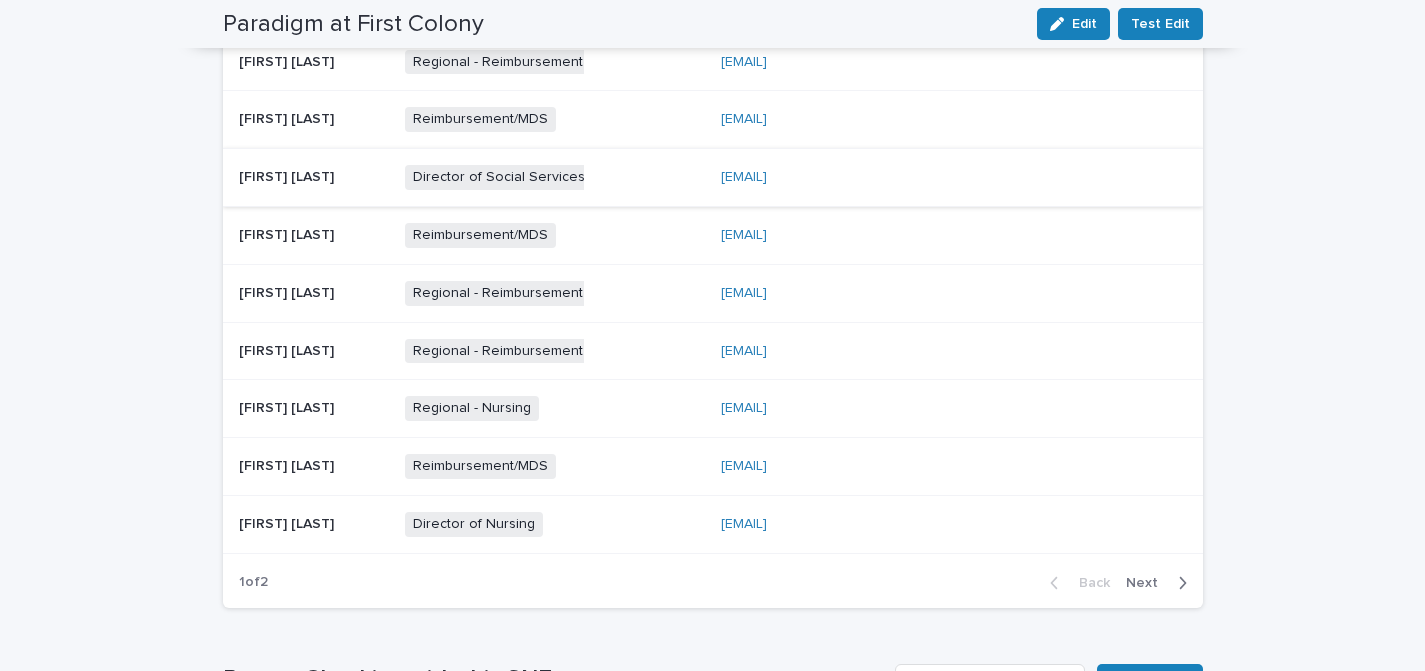 scroll, scrollTop: 890, scrollLeft: 0, axis: vertical 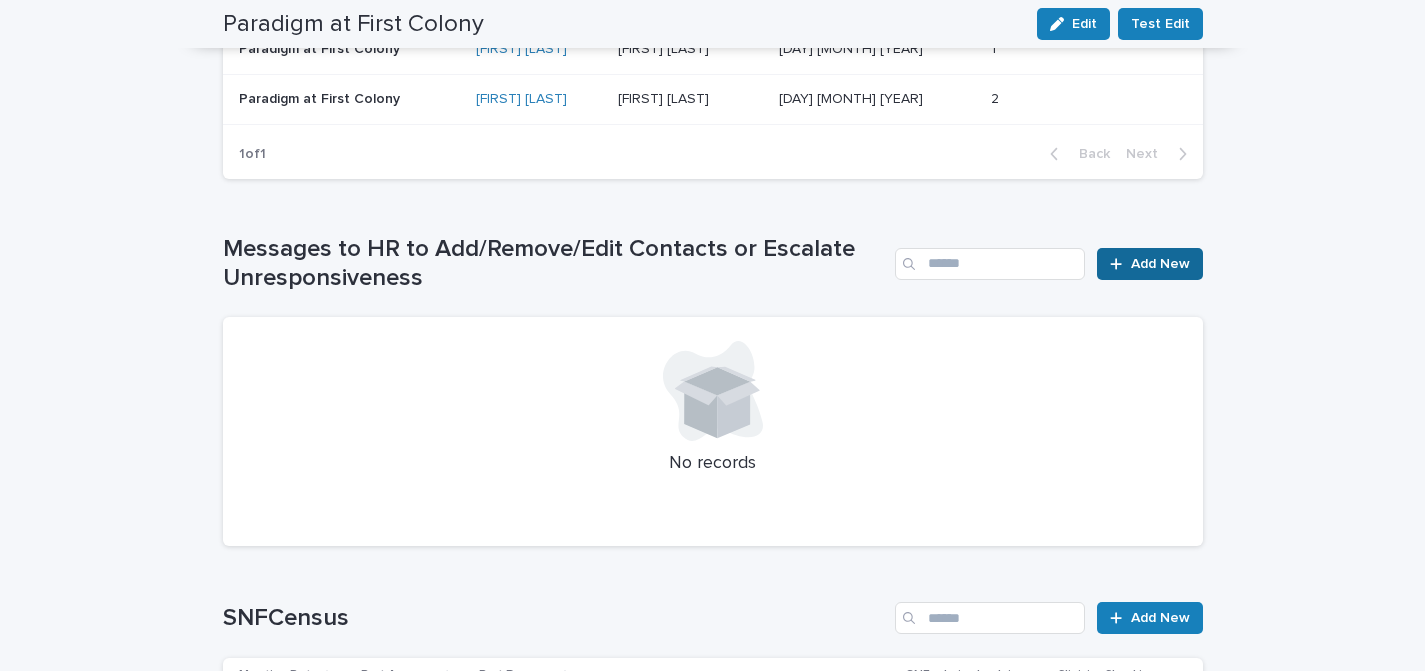 click on "Add New" at bounding box center [1160, 264] 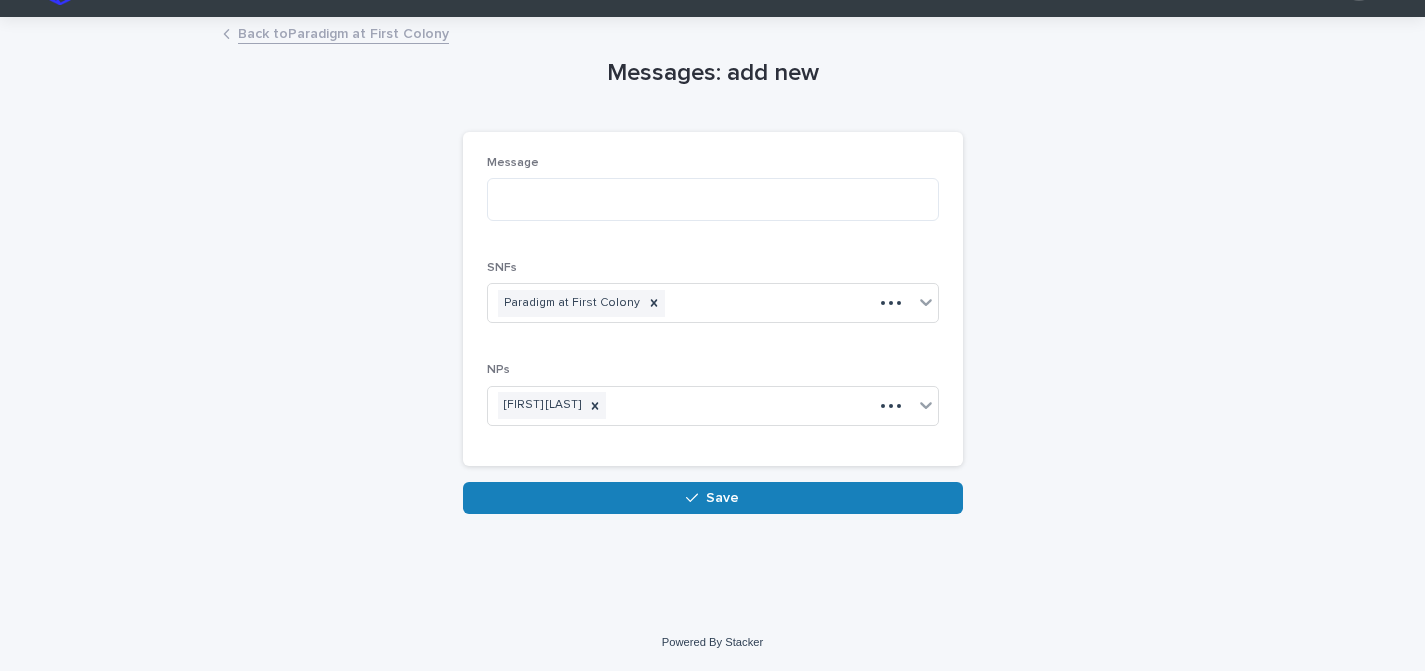 scroll, scrollTop: 44, scrollLeft: 0, axis: vertical 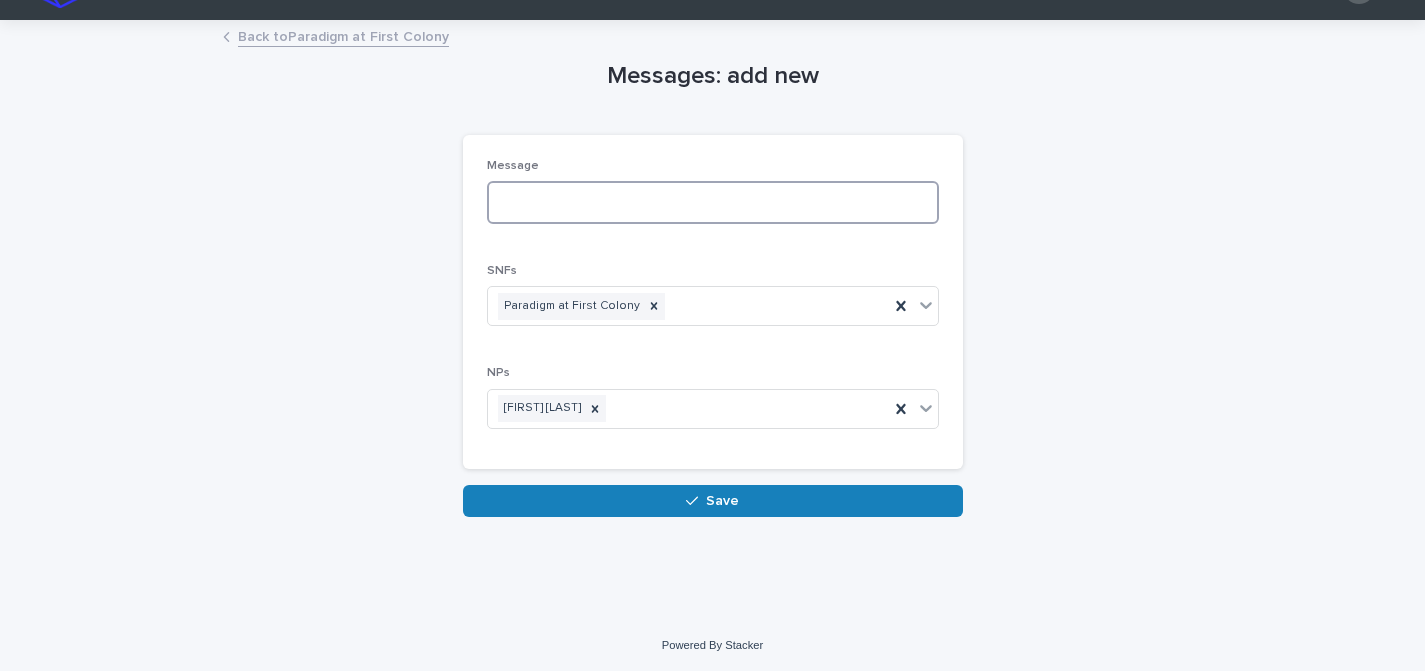 click at bounding box center (713, 202) 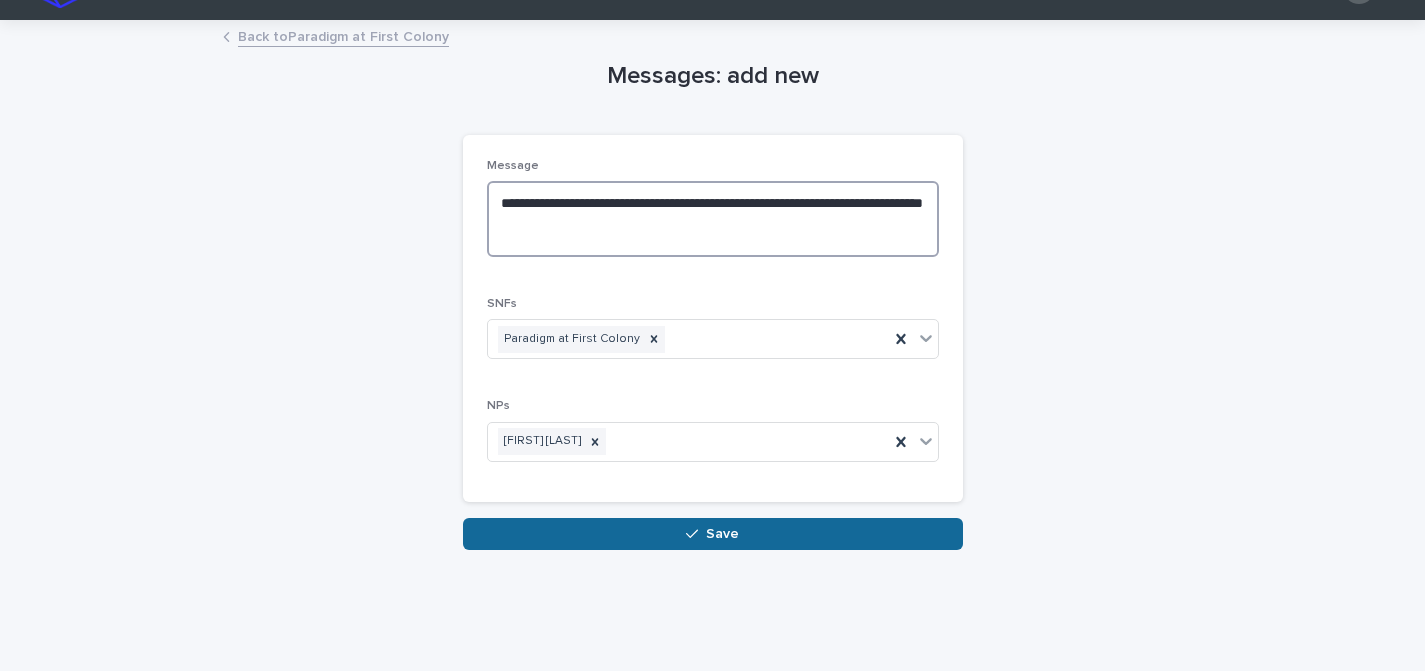 type on "**********" 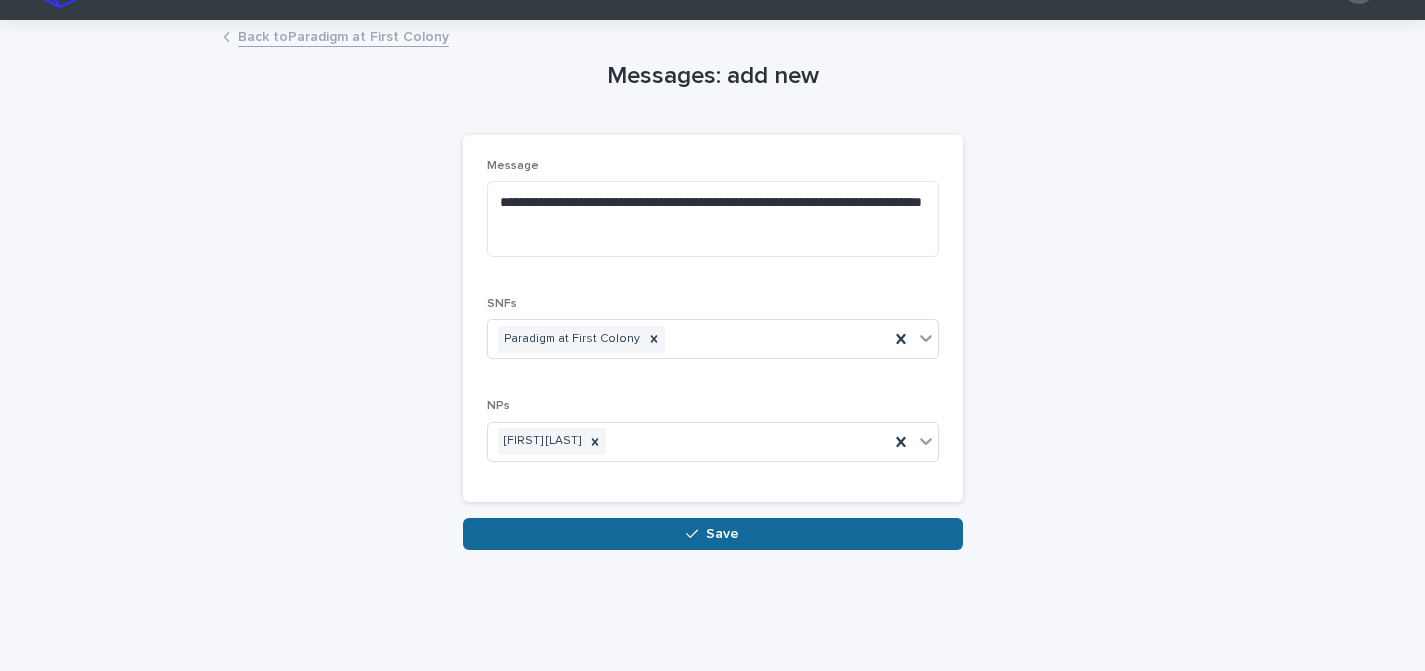 click at bounding box center [696, 534] 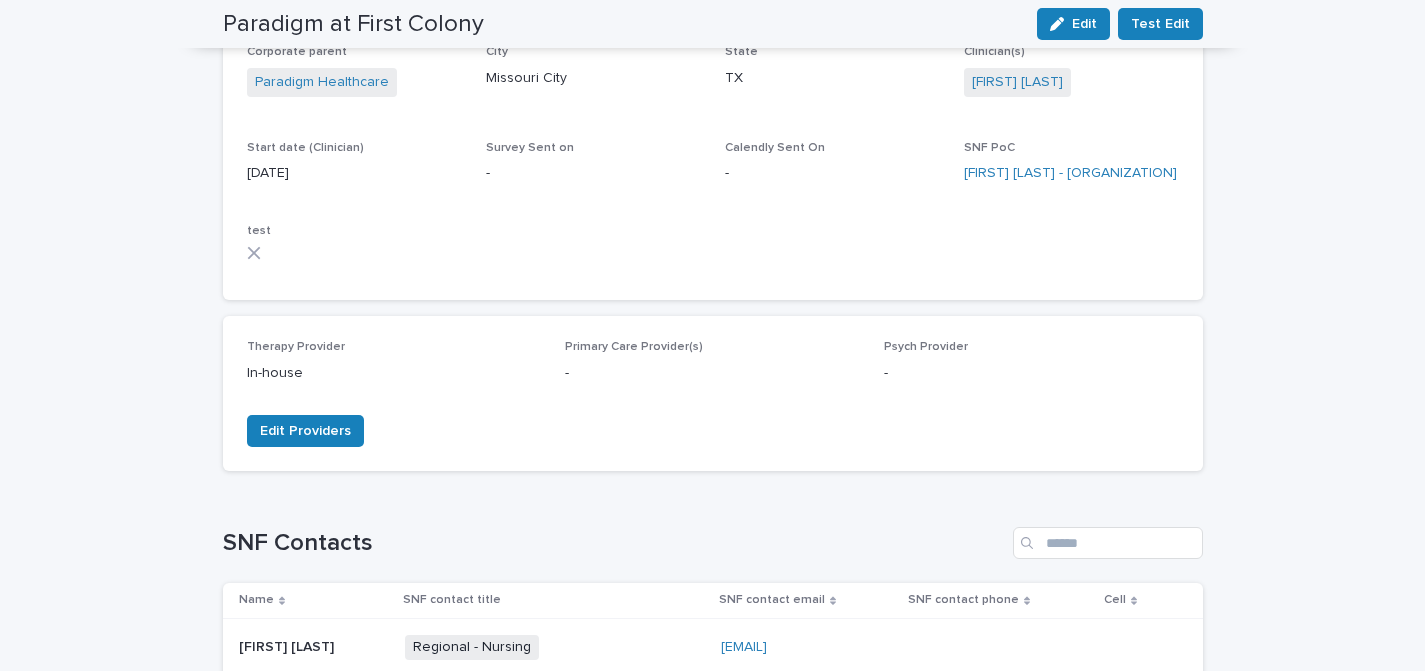 scroll, scrollTop: 0, scrollLeft: 0, axis: both 